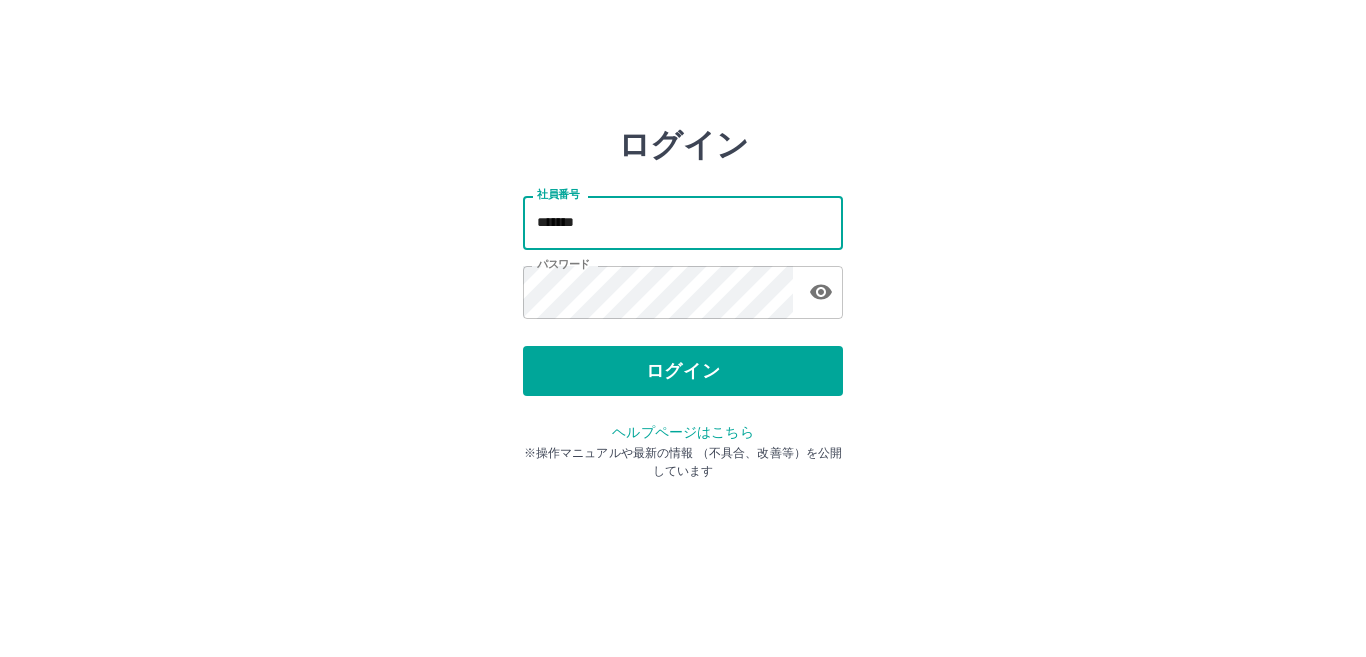 scroll, scrollTop: 0, scrollLeft: 0, axis: both 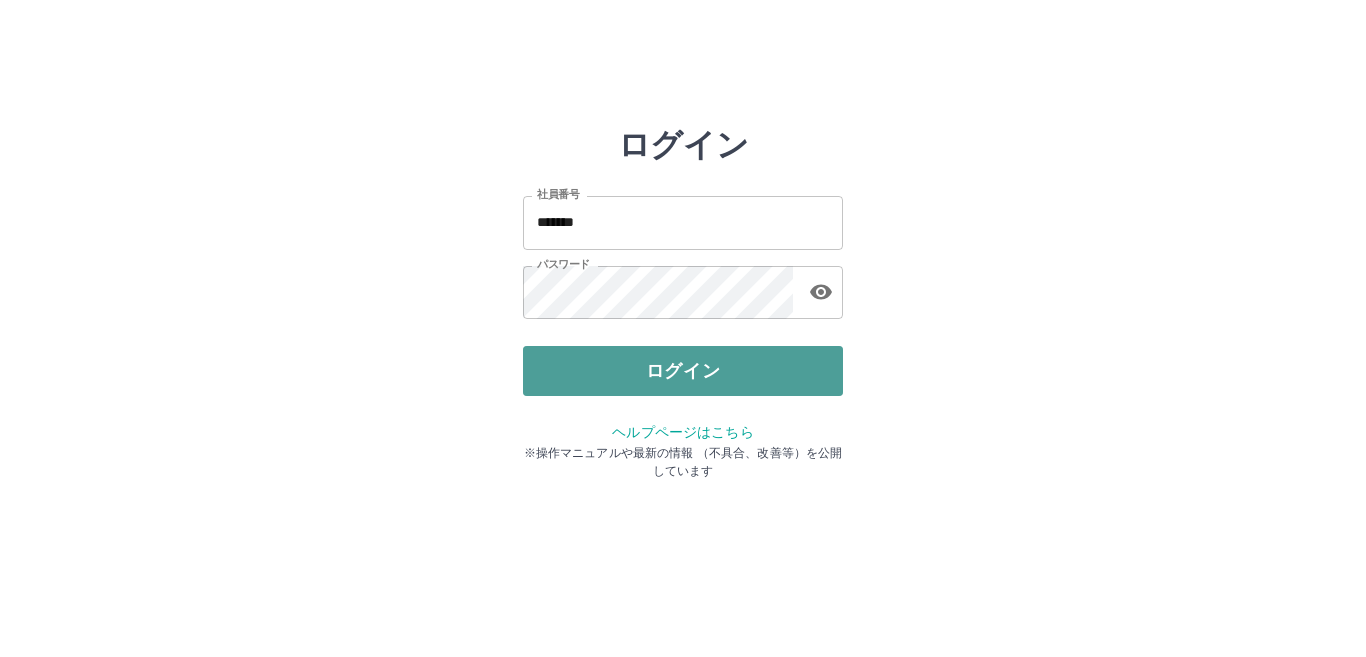 click on "ログイン" at bounding box center (683, 371) 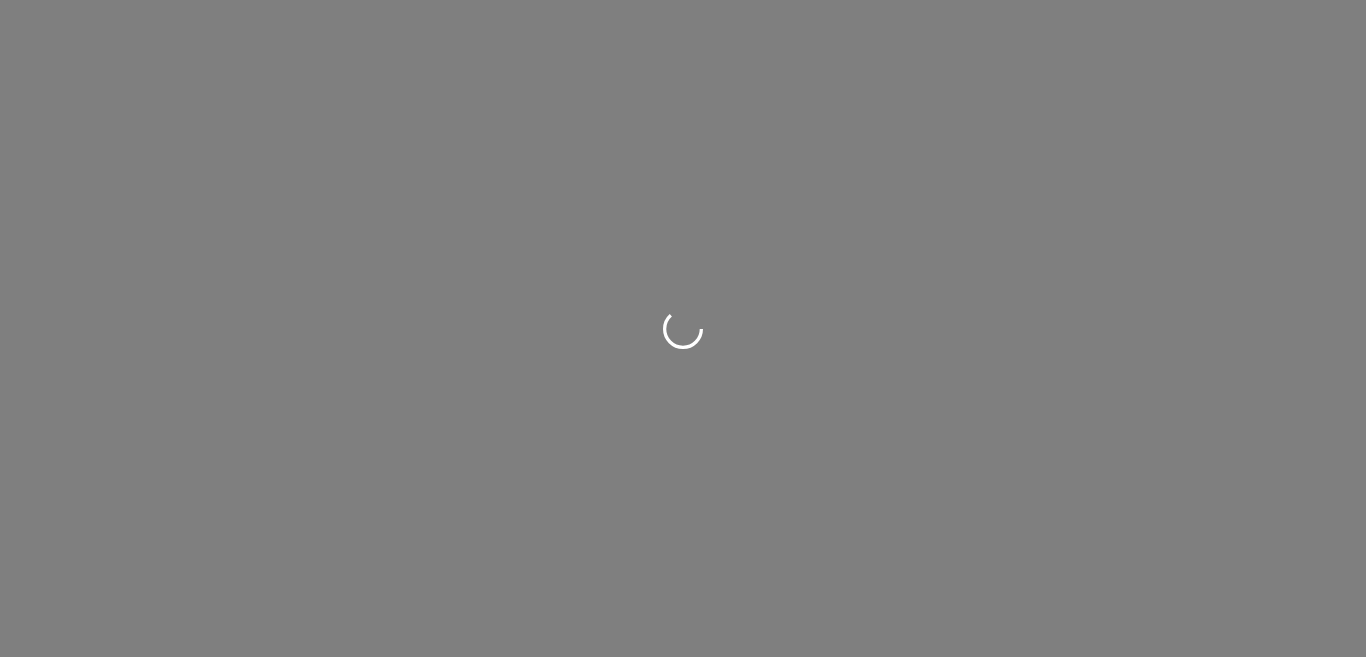 scroll, scrollTop: 0, scrollLeft: 0, axis: both 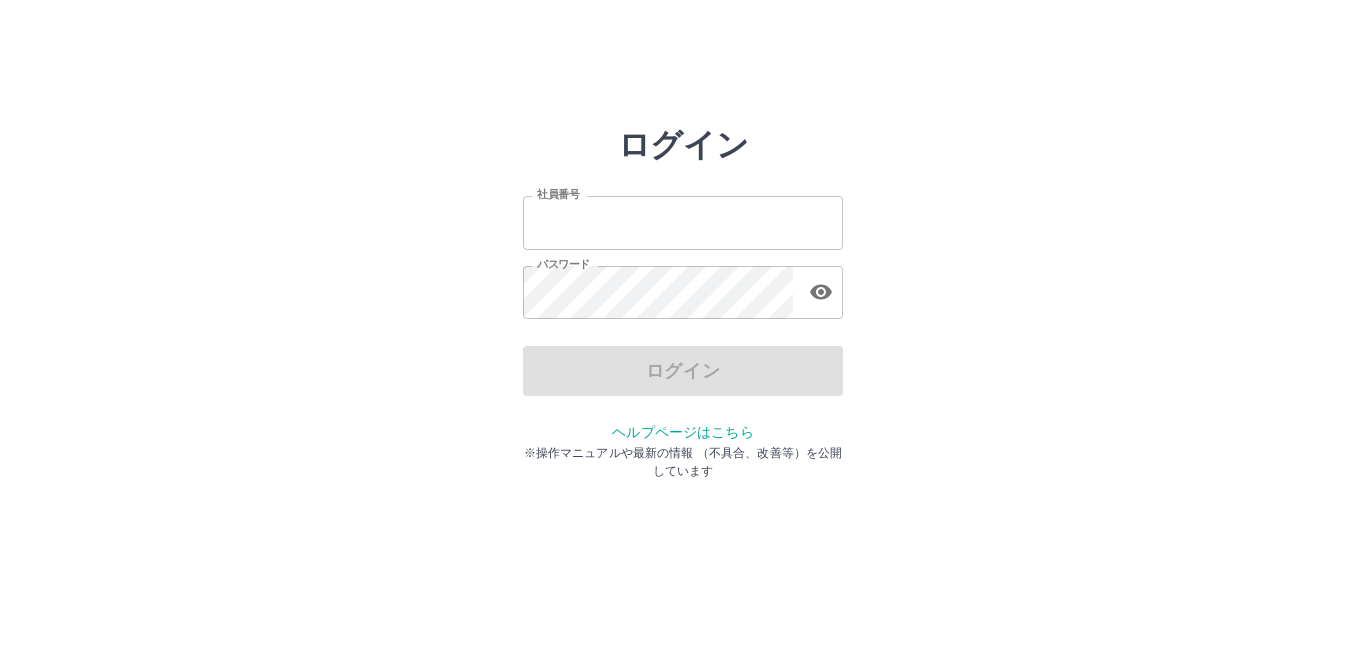 type on "*******" 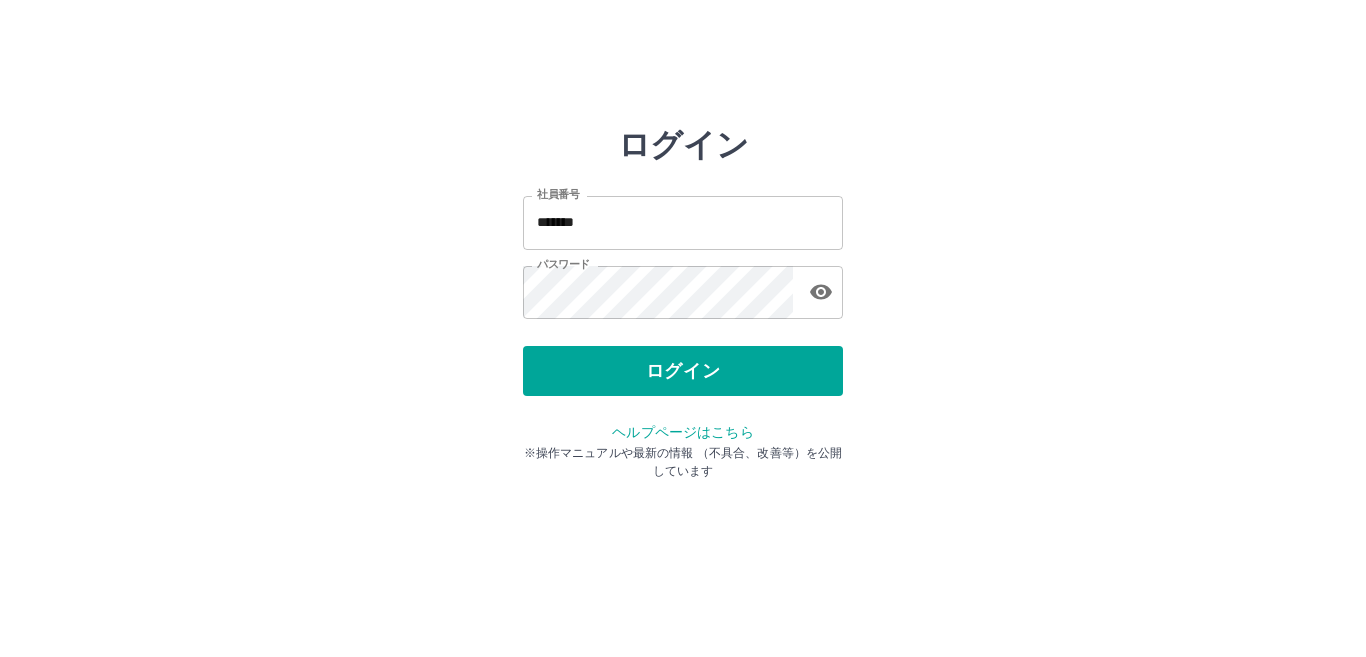 click on "ログイン" at bounding box center (683, 371) 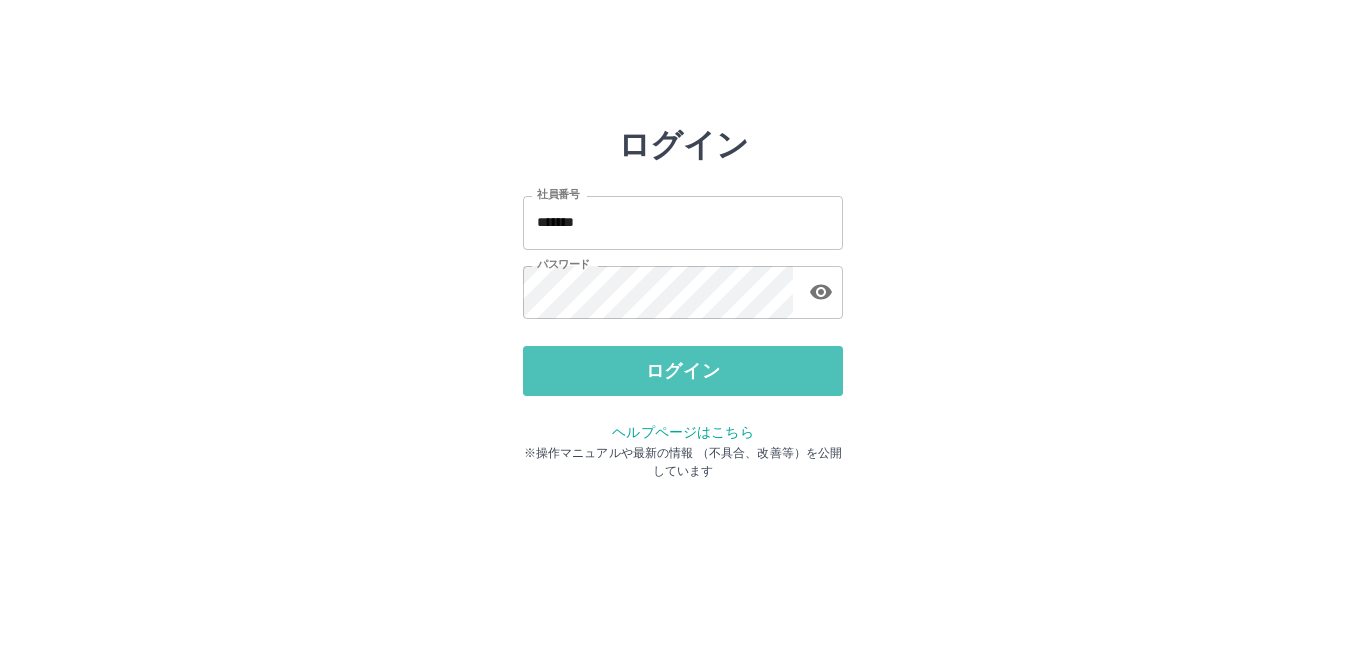 click on "ログイン" at bounding box center [683, 371] 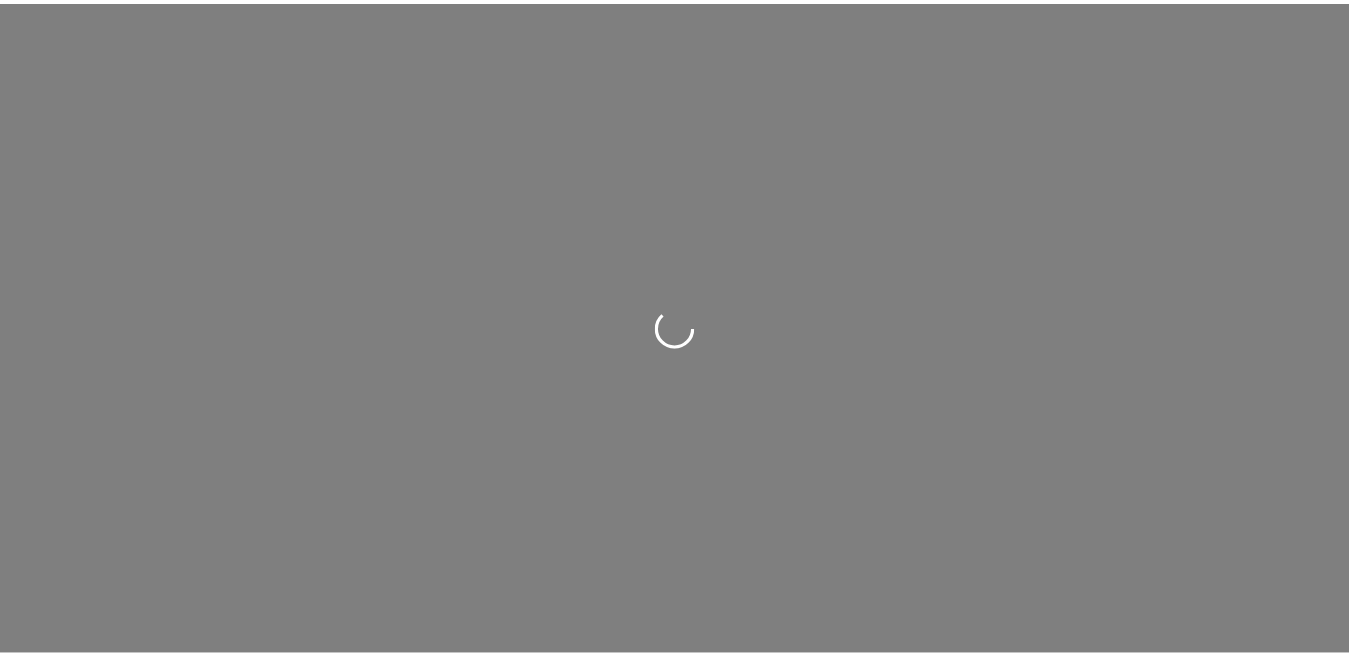 scroll, scrollTop: 0, scrollLeft: 0, axis: both 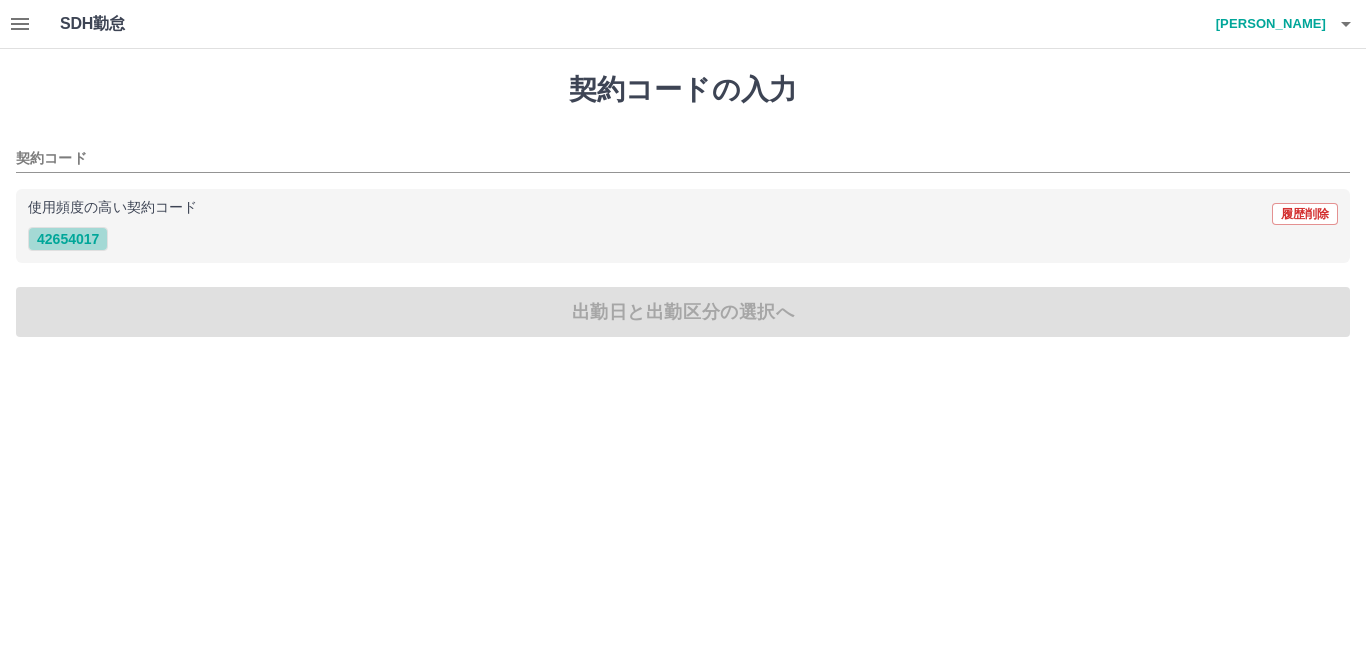 click on "42654017" at bounding box center [68, 239] 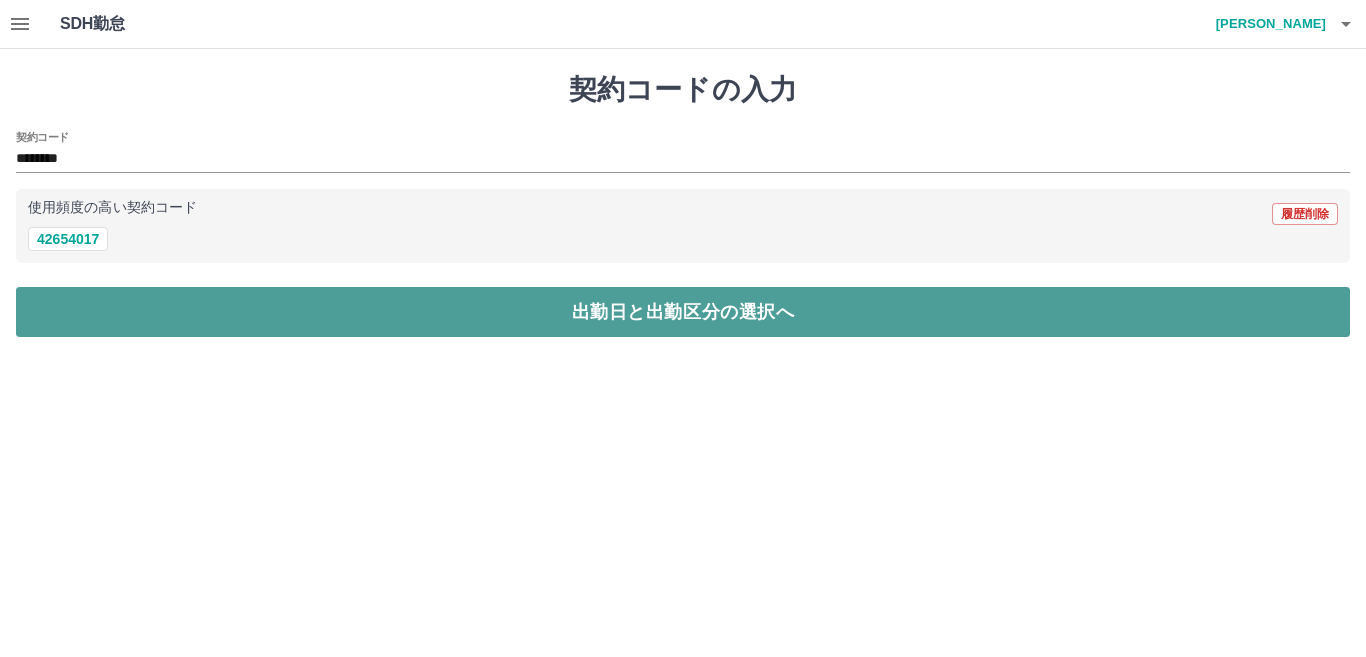 click on "出勤日と出勤区分の選択へ" at bounding box center (683, 312) 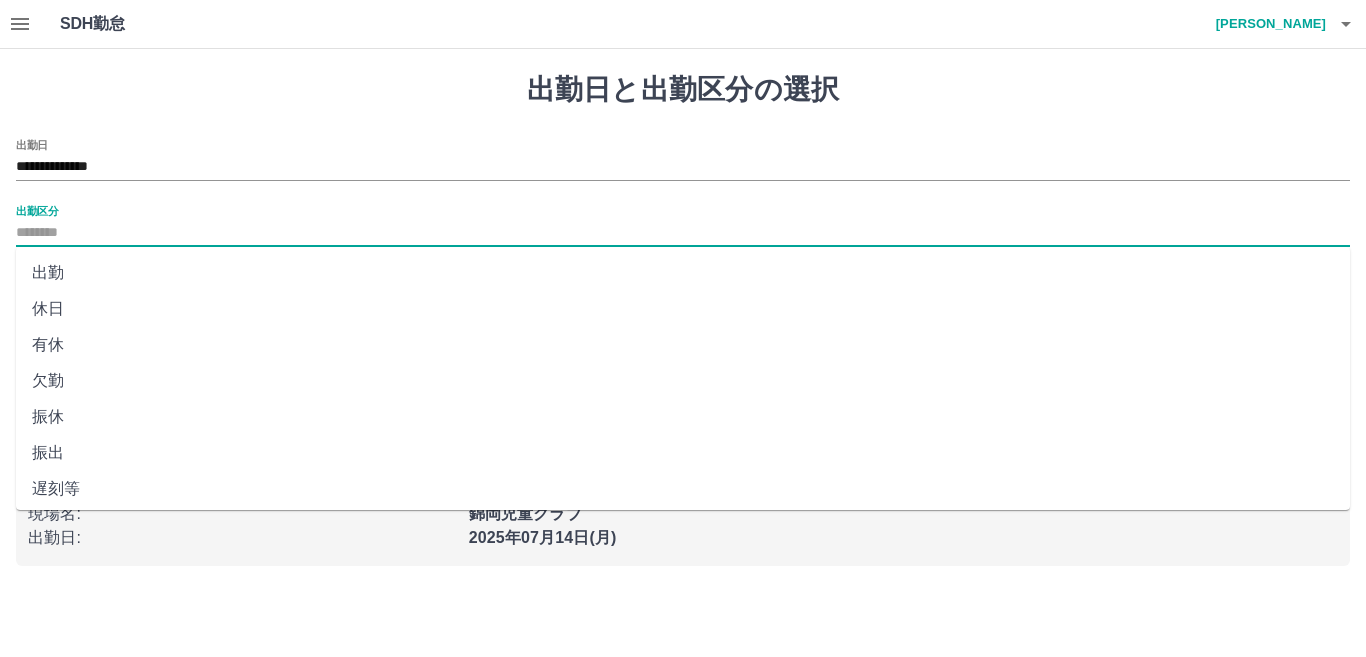 click on "出勤区分" at bounding box center [683, 233] 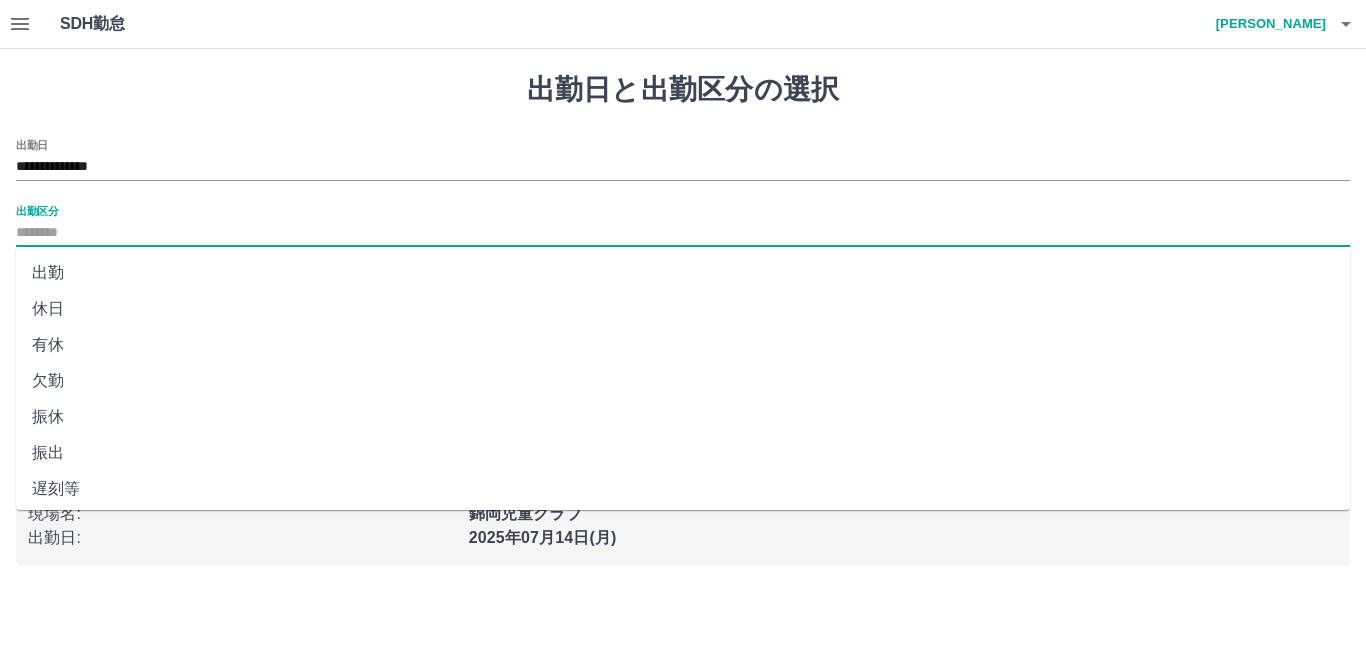 click on "出勤" at bounding box center [683, 273] 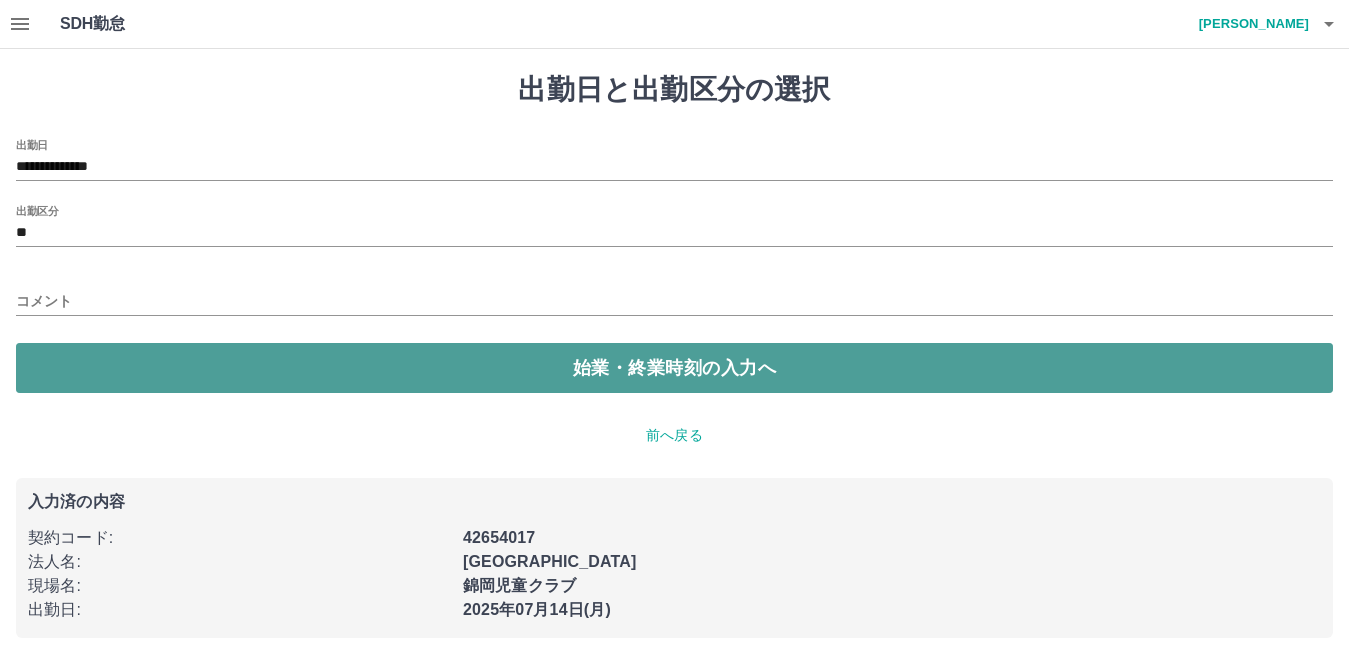 click on "始業・終業時刻の入力へ" at bounding box center (674, 368) 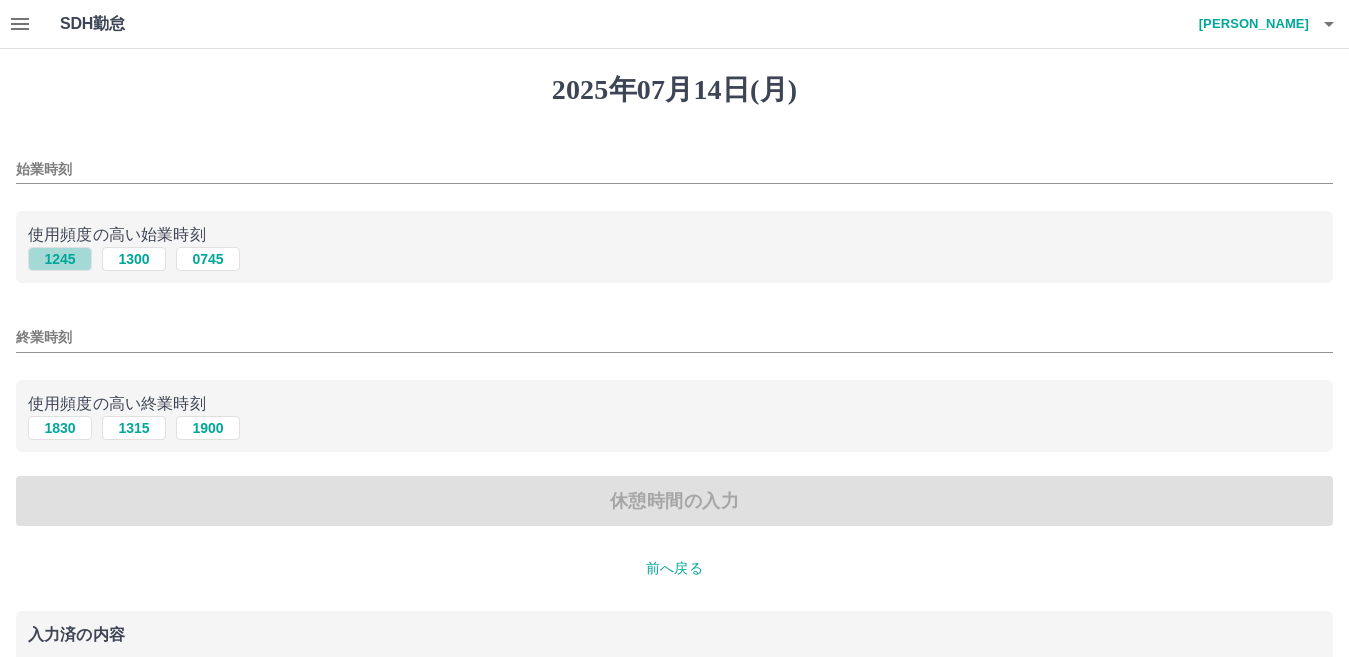 click on "1245" at bounding box center (60, 259) 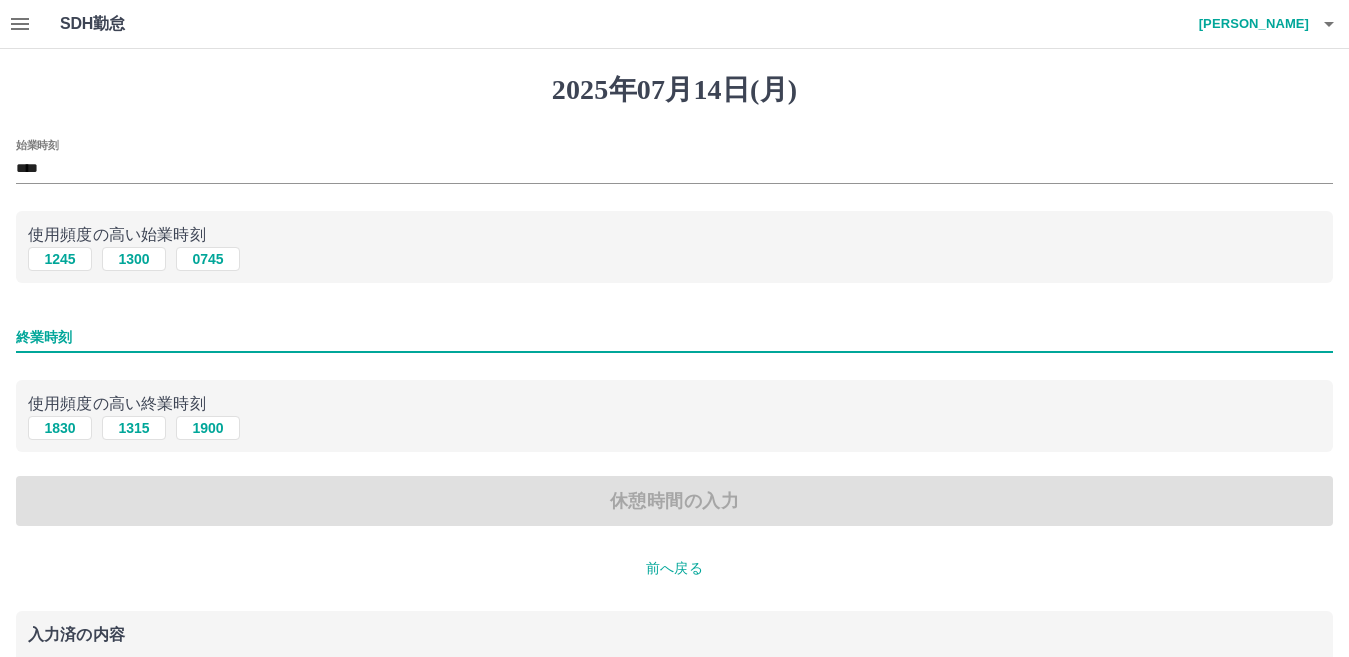 click on "終業時刻" at bounding box center [674, 337] 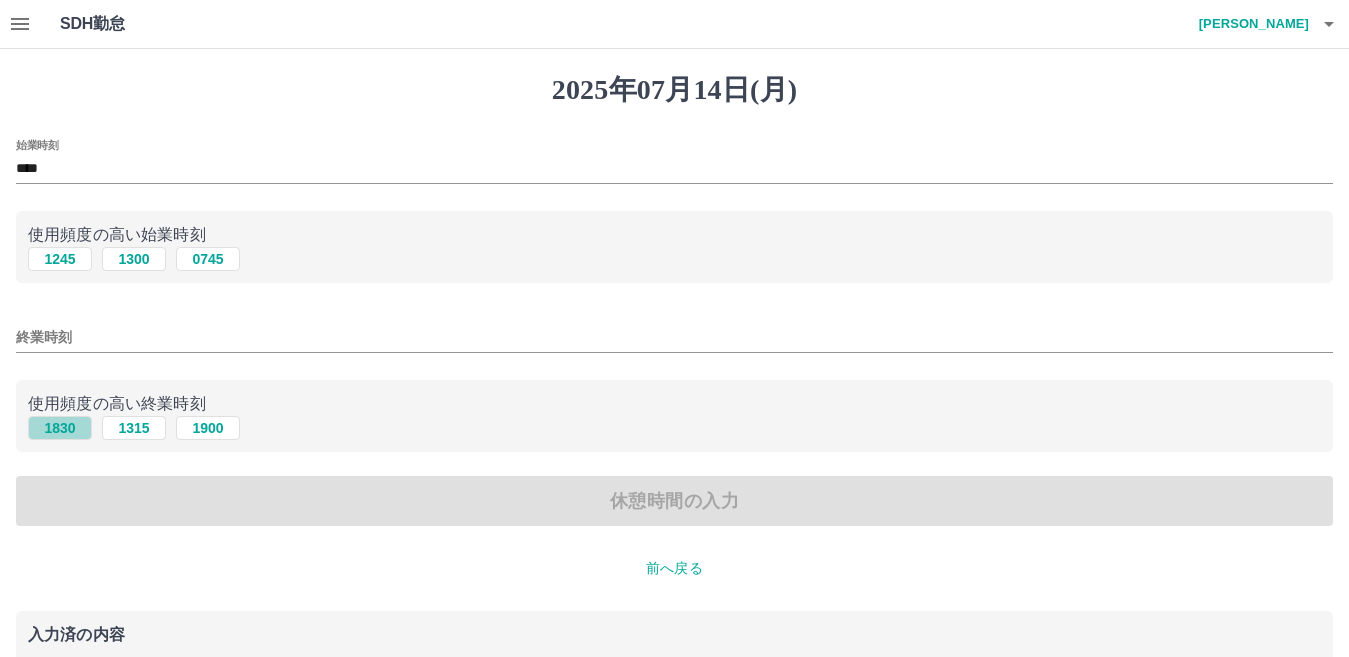 click on "1830" at bounding box center [60, 428] 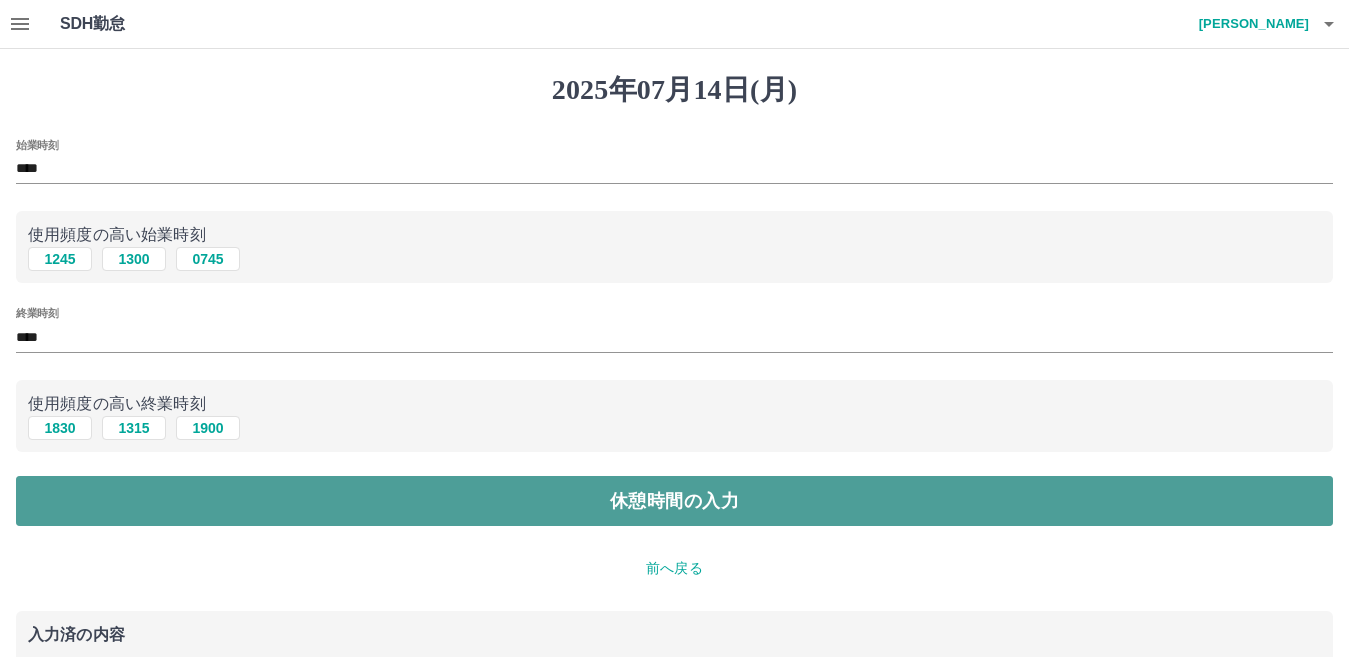 click on "休憩時間の入力" at bounding box center (674, 501) 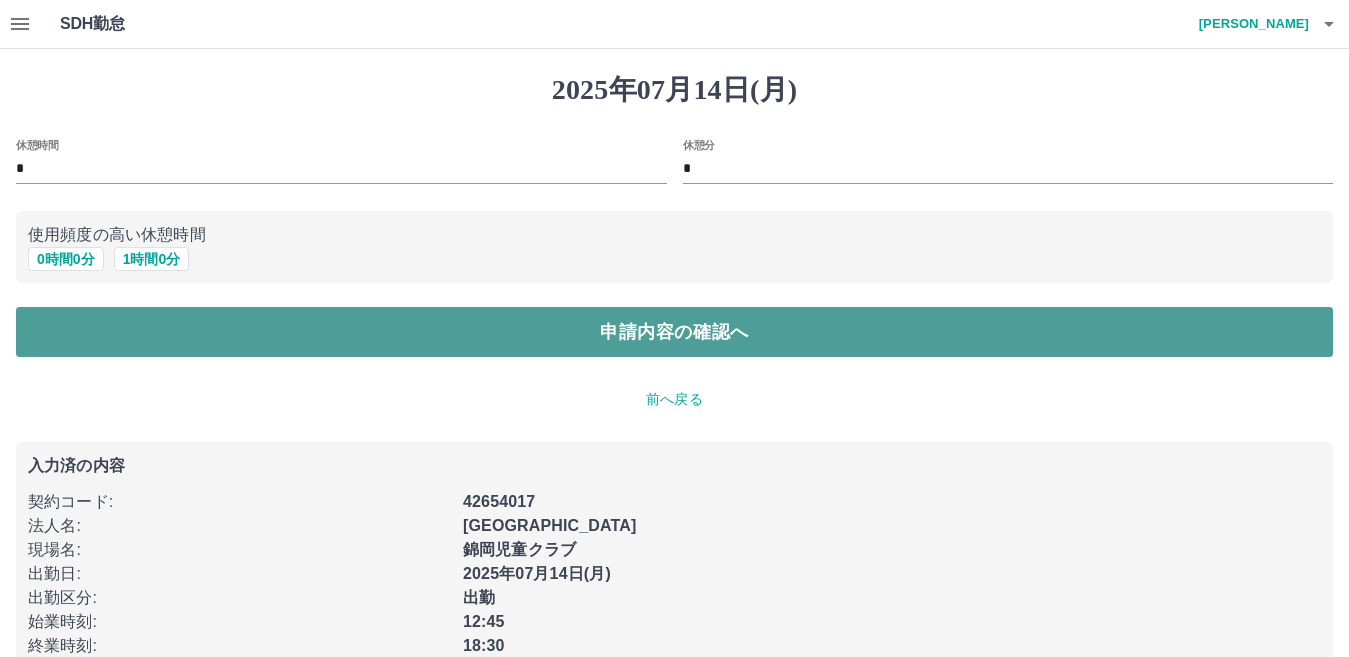 click on "申請内容の確認へ" at bounding box center [674, 332] 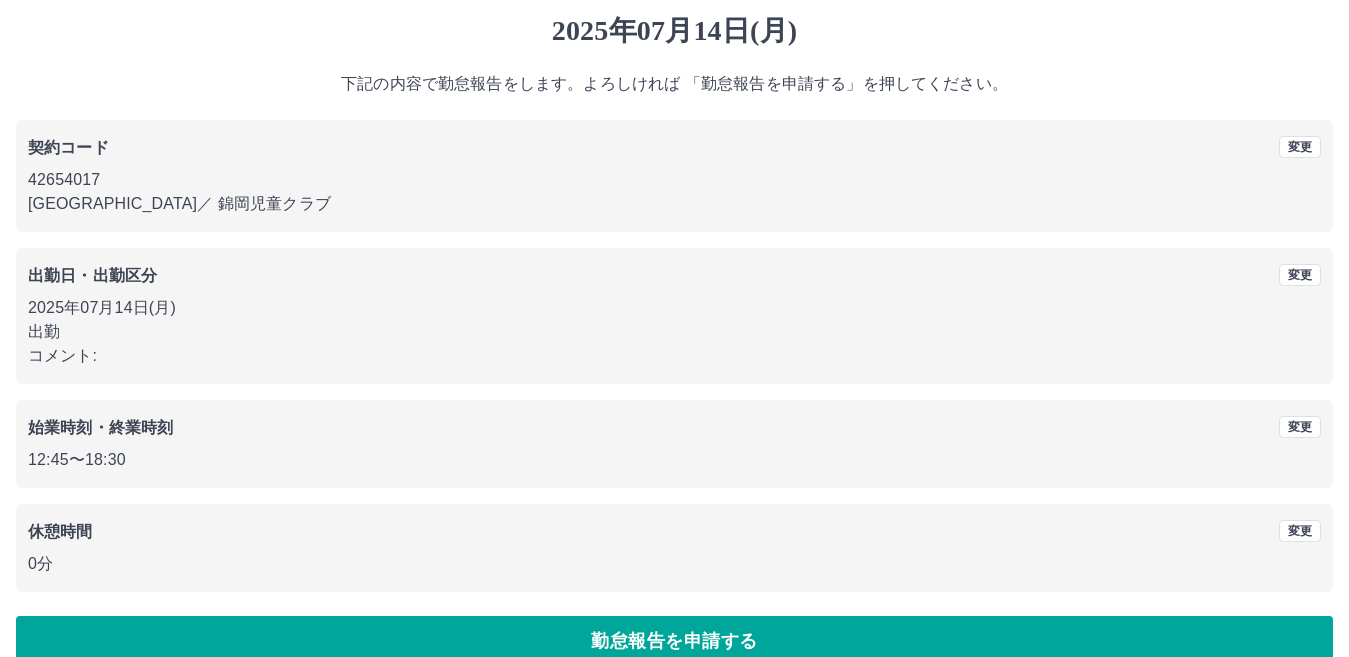 scroll, scrollTop: 92, scrollLeft: 0, axis: vertical 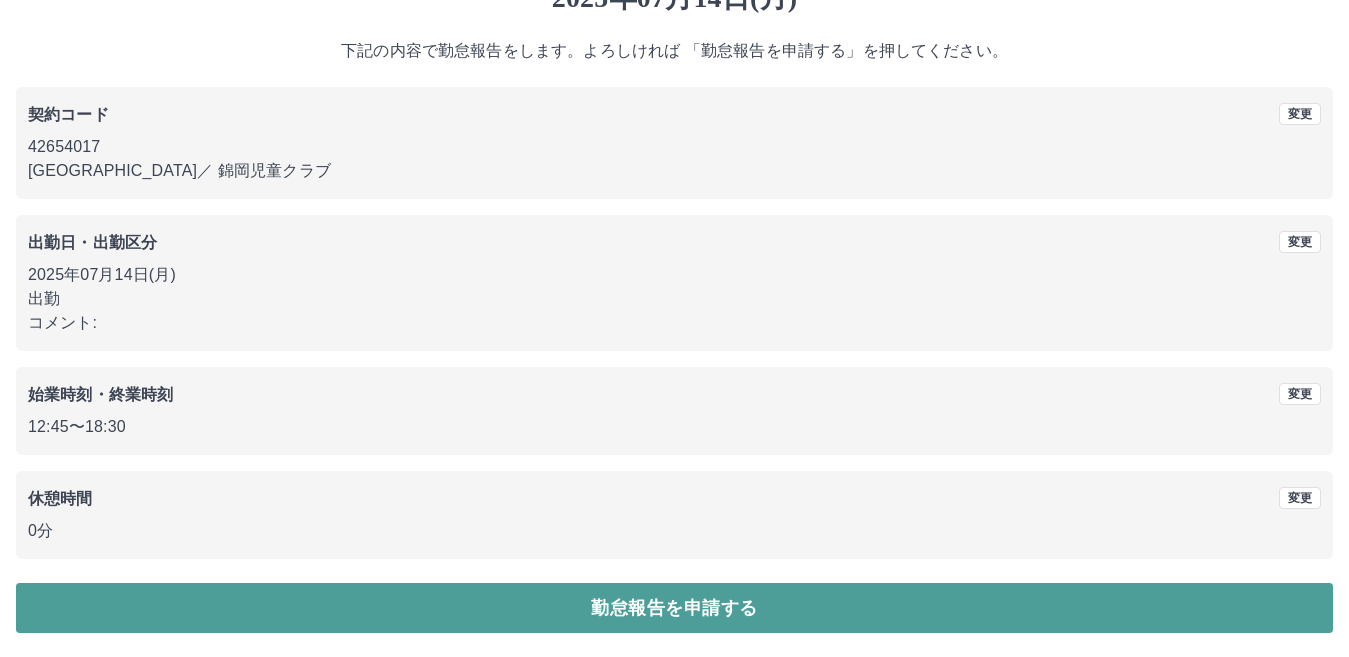 click on "勤怠報告を申請する" at bounding box center (674, 608) 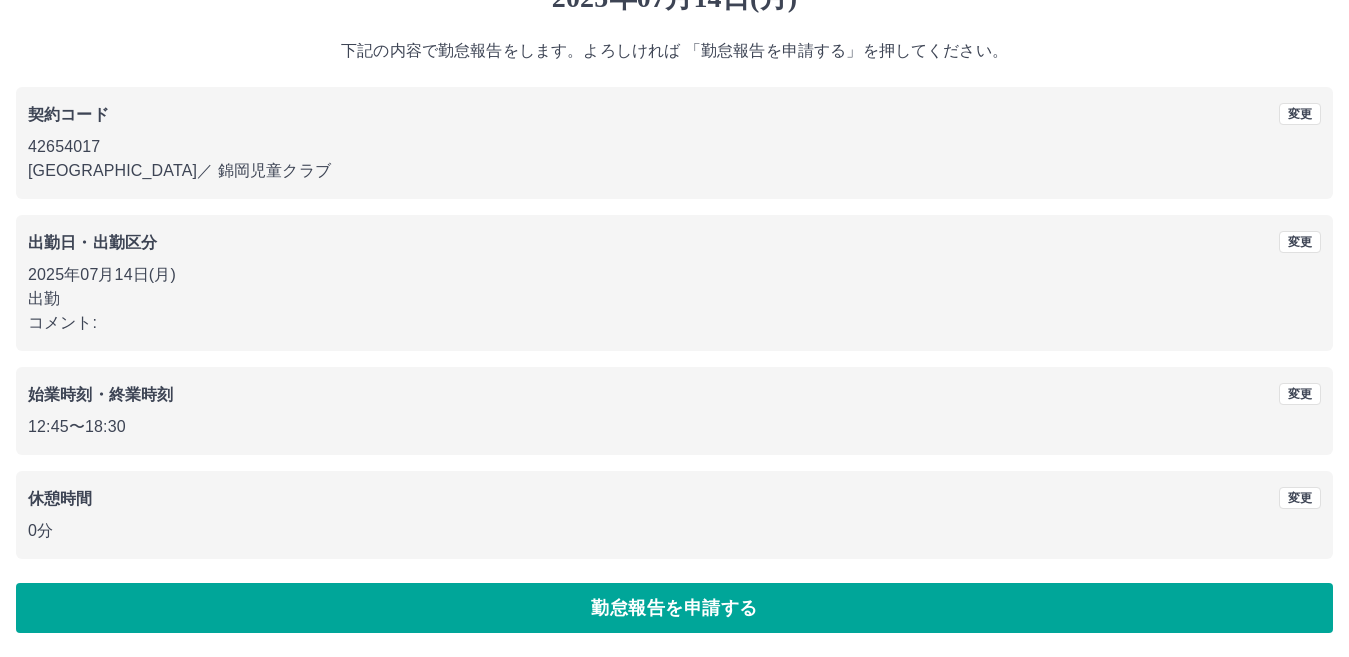 scroll, scrollTop: 0, scrollLeft: 0, axis: both 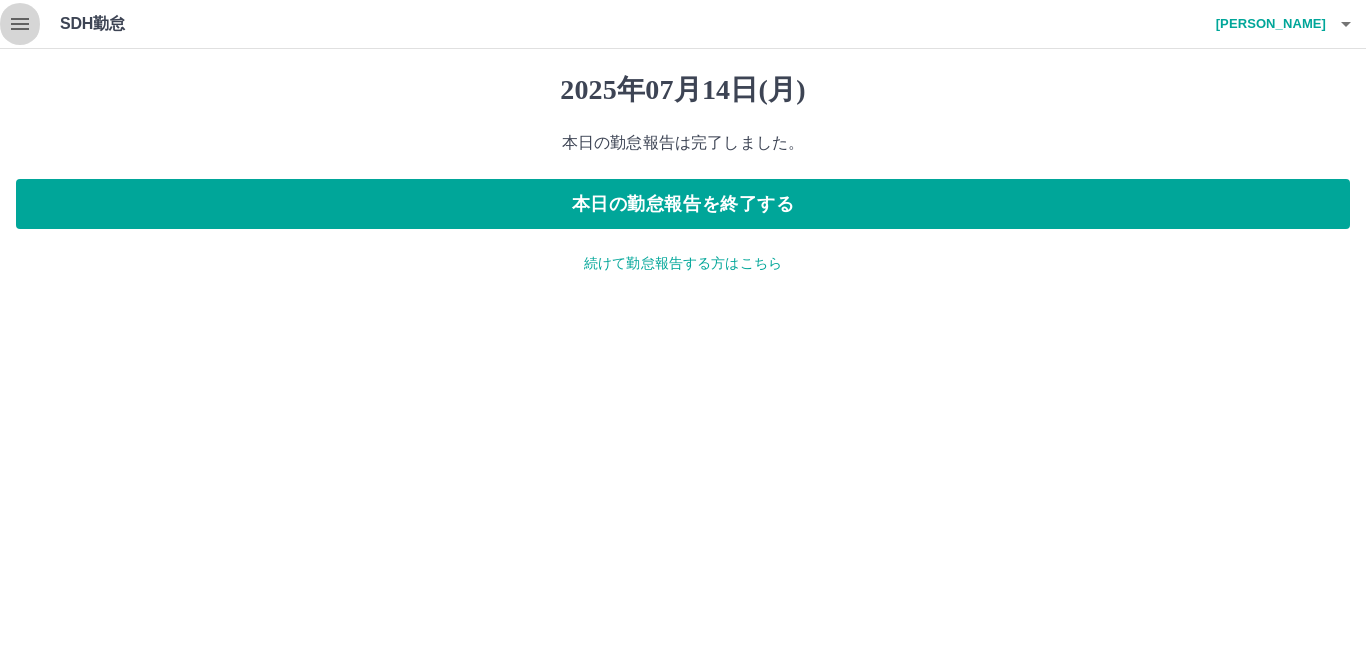 click 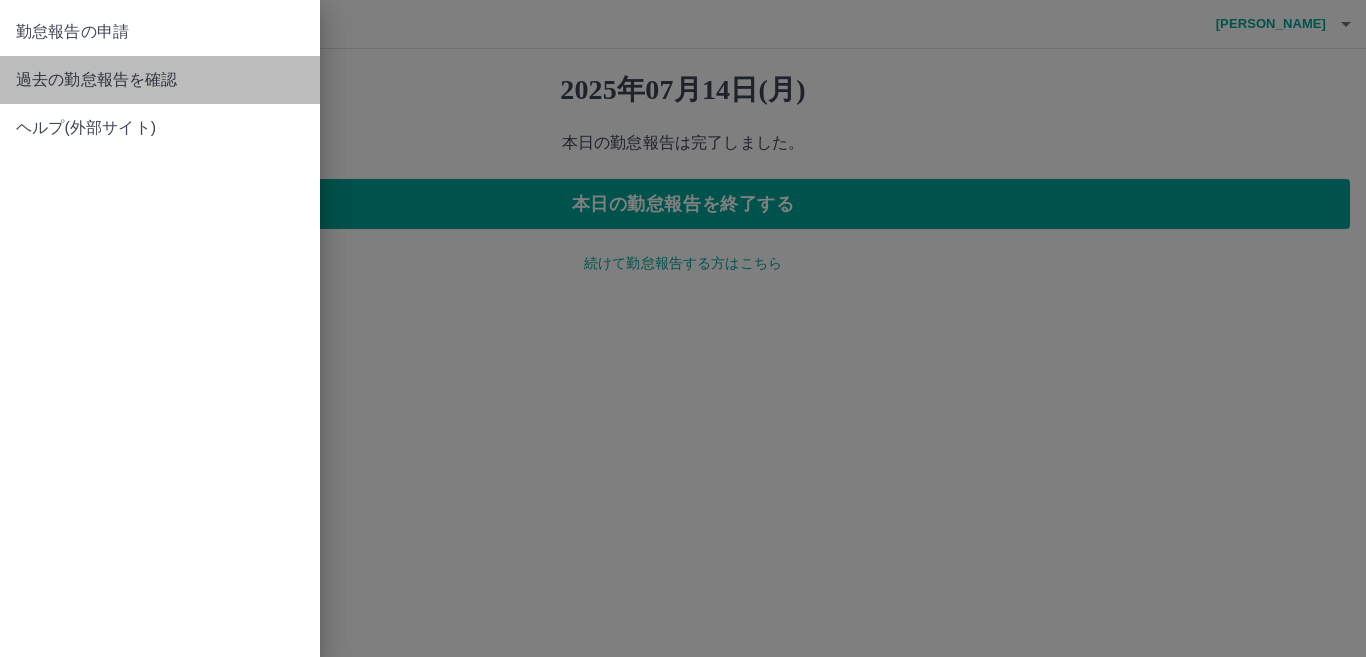 click on "過去の勤怠報告を確認" at bounding box center (160, 80) 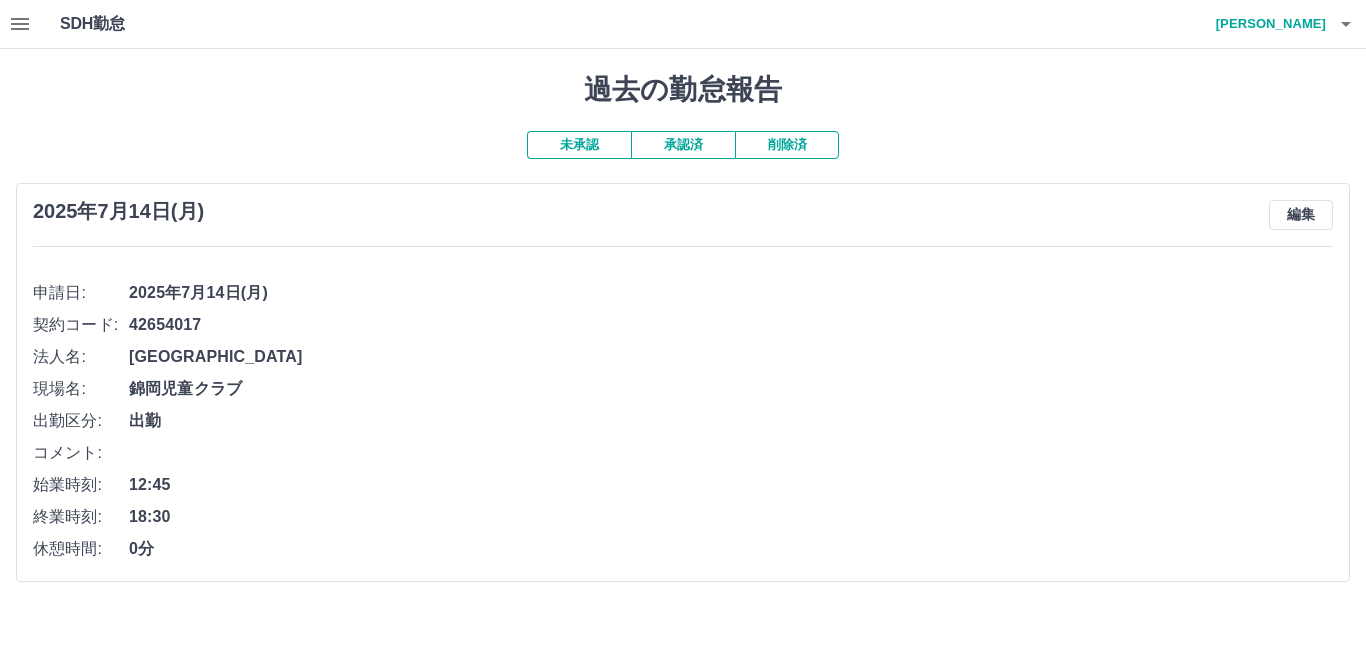 click on "未承認" at bounding box center [579, 145] 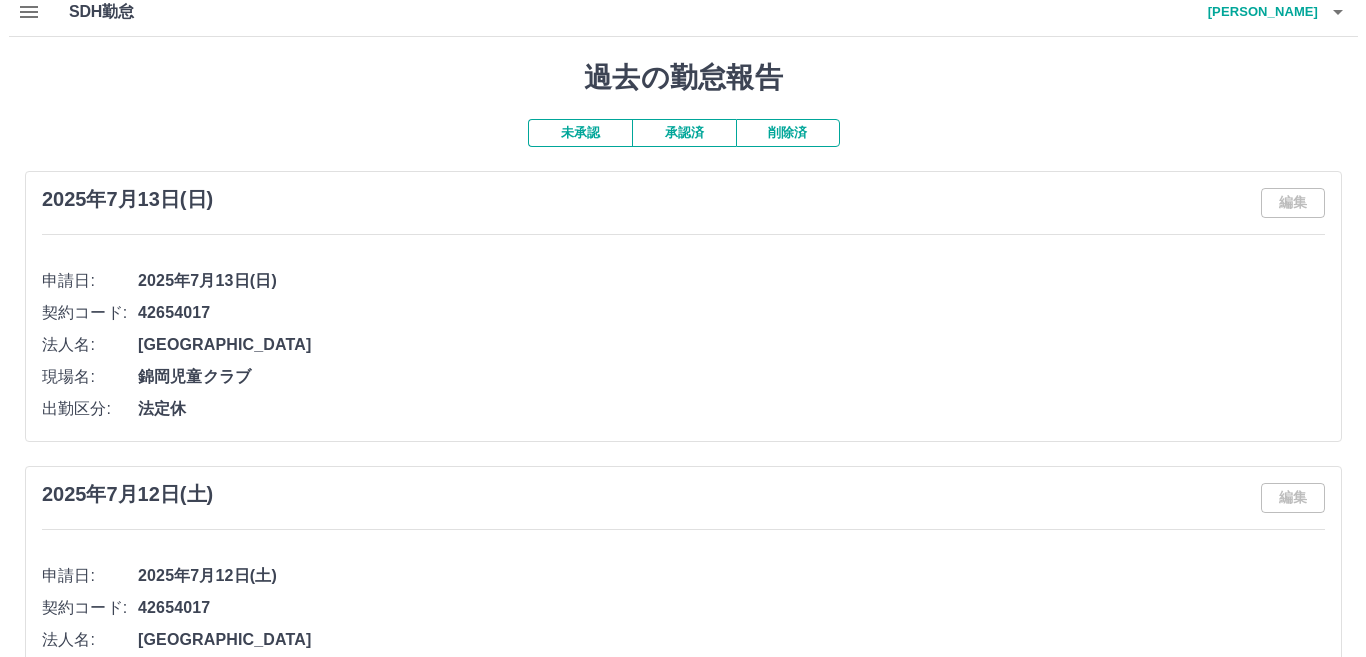 scroll, scrollTop: 0, scrollLeft: 0, axis: both 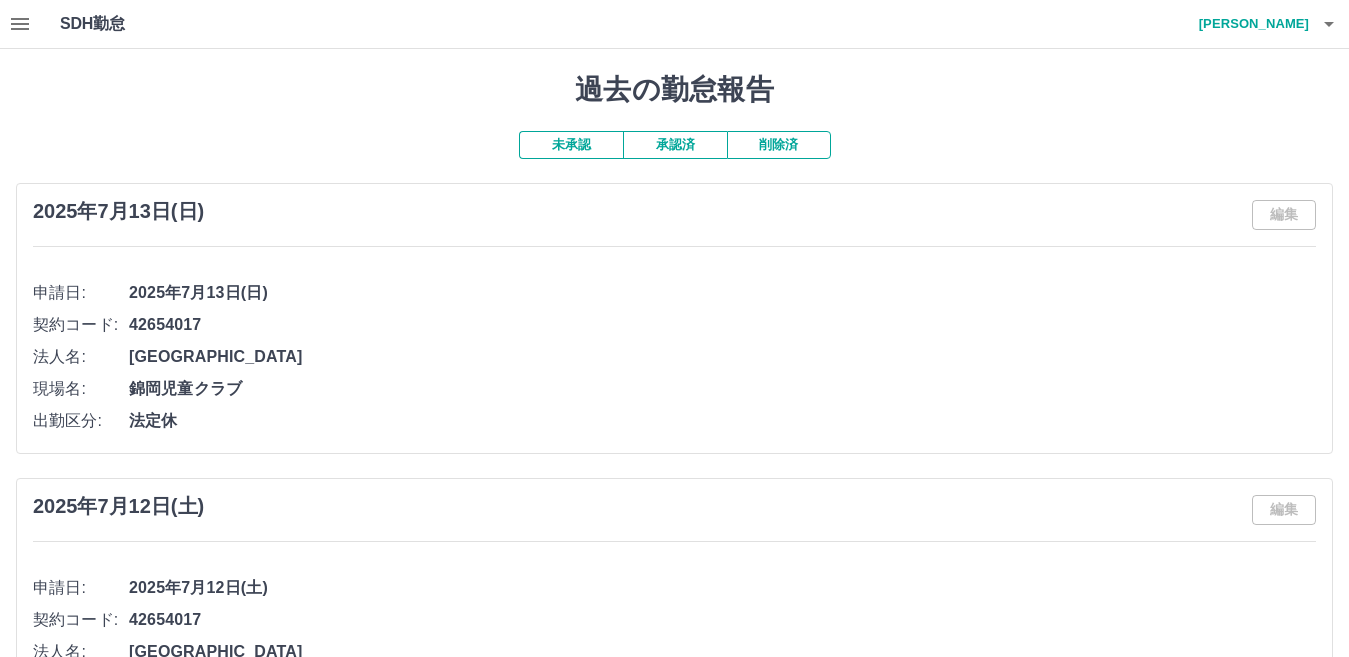 click on "未承認" at bounding box center (571, 145) 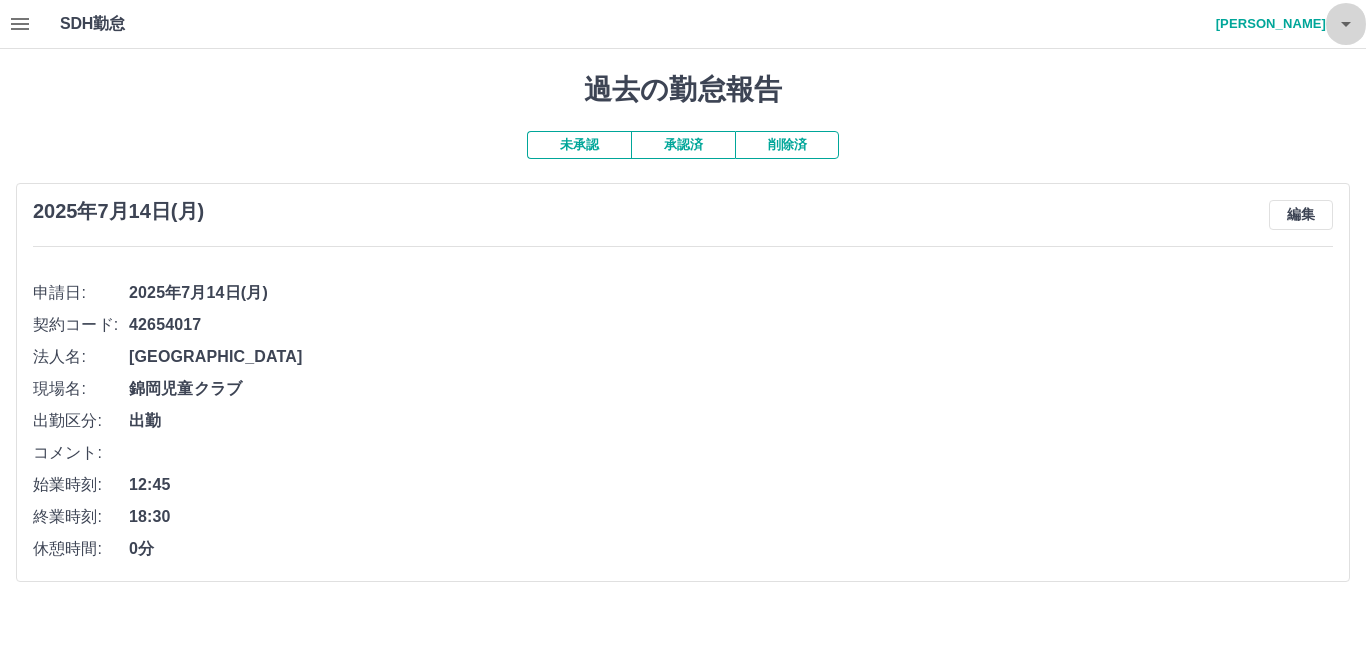 click 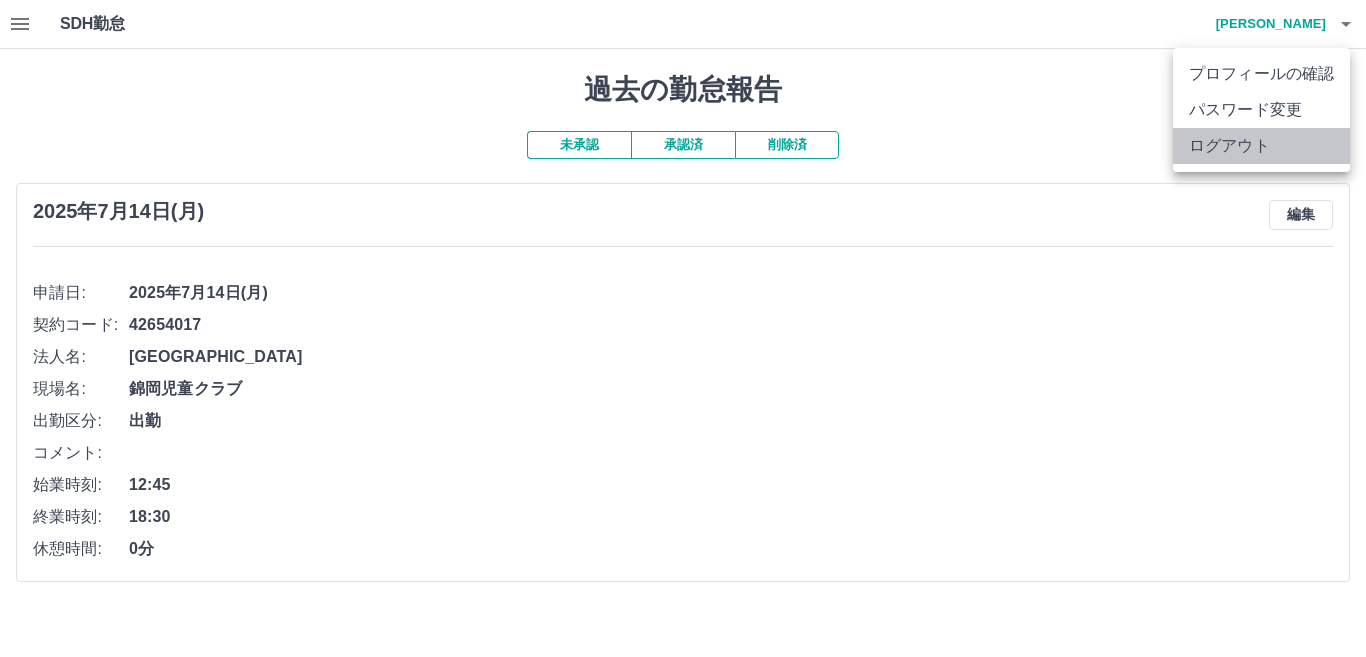 click on "ログアウト" at bounding box center (1261, 146) 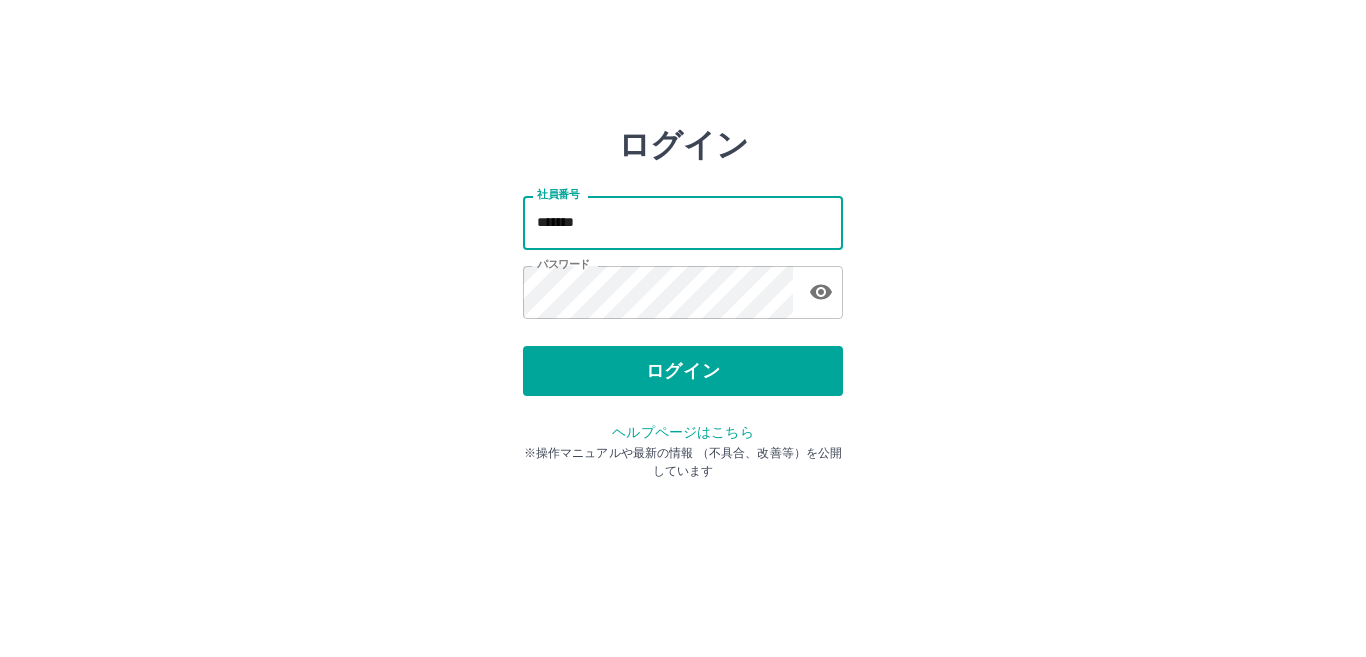 scroll, scrollTop: 0, scrollLeft: 0, axis: both 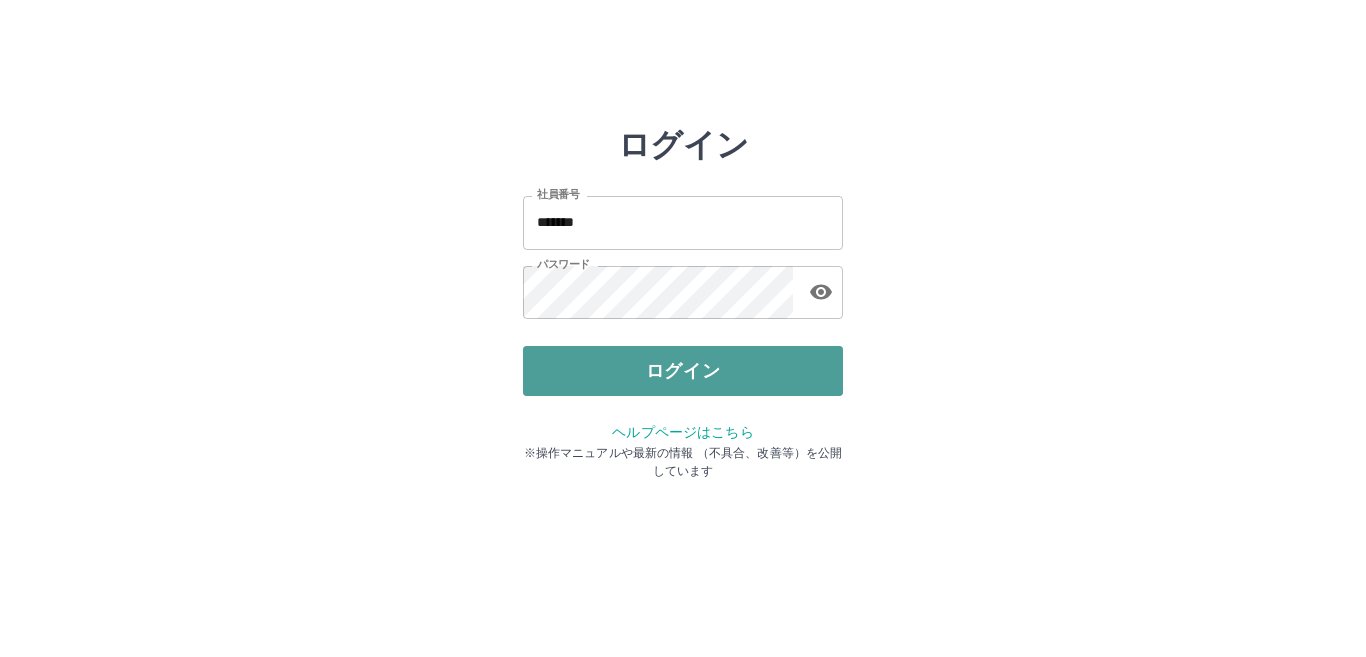 click on "ログイン" at bounding box center [683, 371] 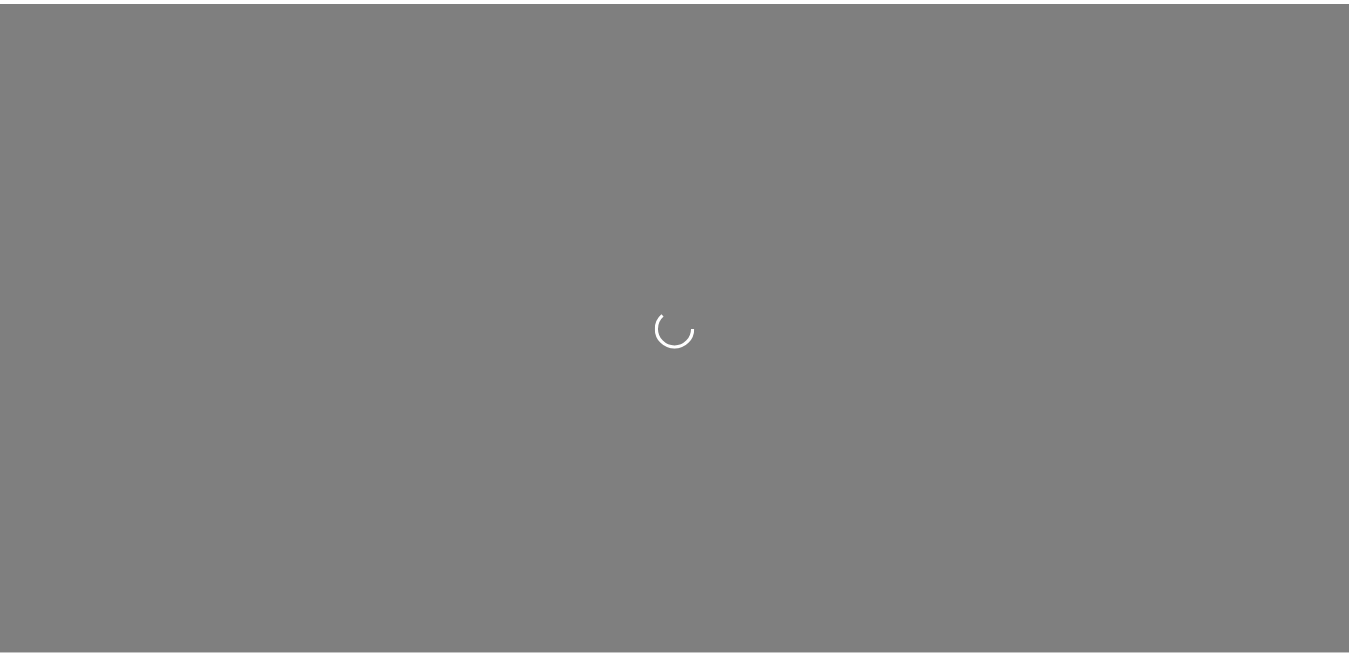 scroll, scrollTop: 0, scrollLeft: 0, axis: both 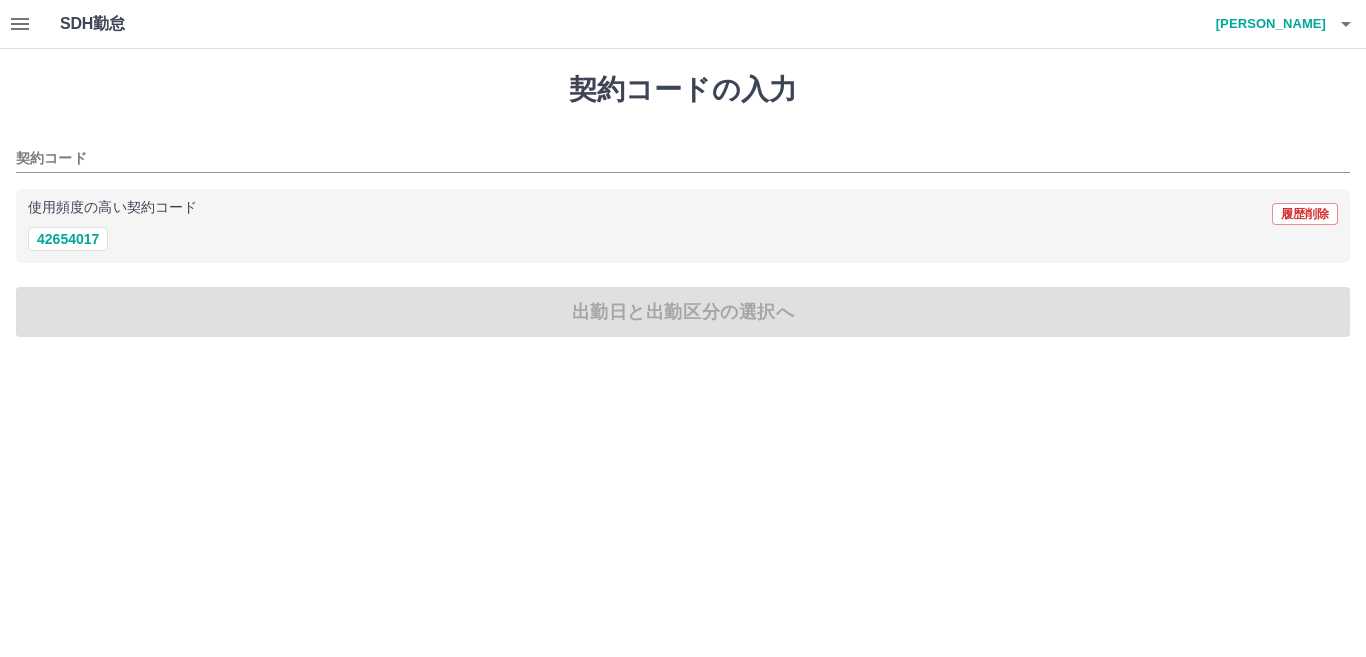 click 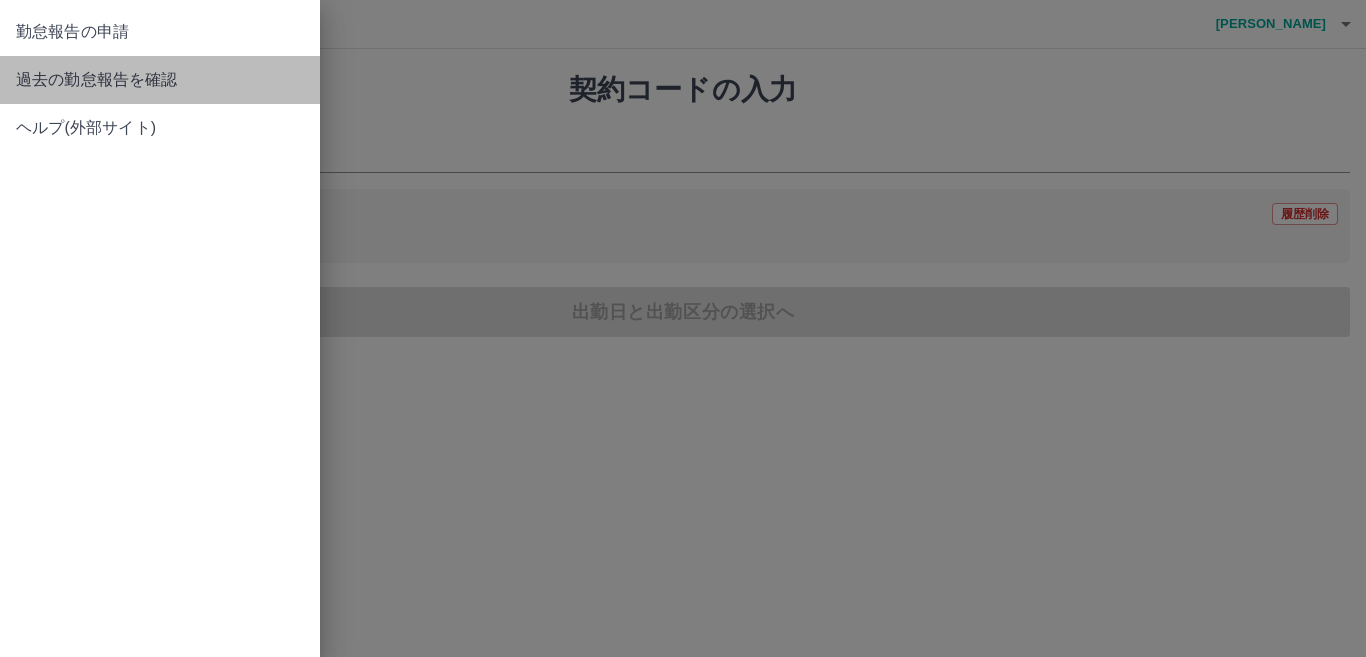 click on "過去の勤怠報告を確認" at bounding box center [160, 80] 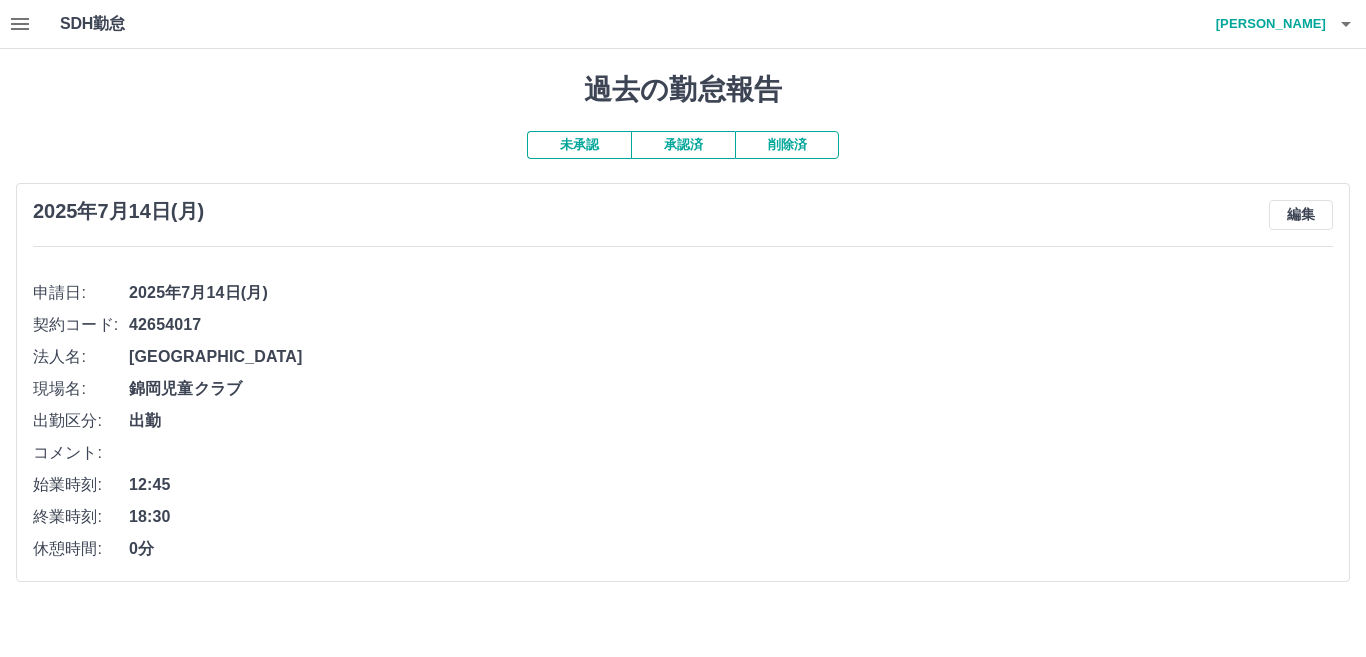 click on "未承認" at bounding box center [579, 145] 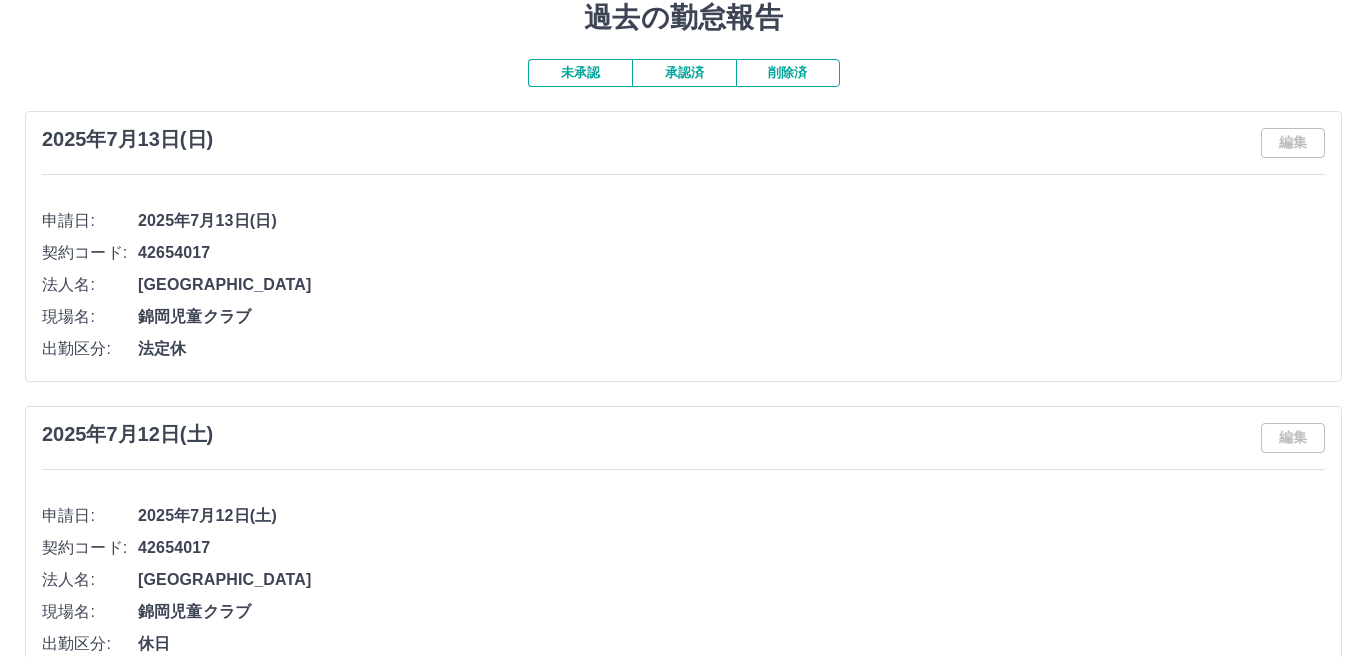 scroll, scrollTop: 0, scrollLeft: 0, axis: both 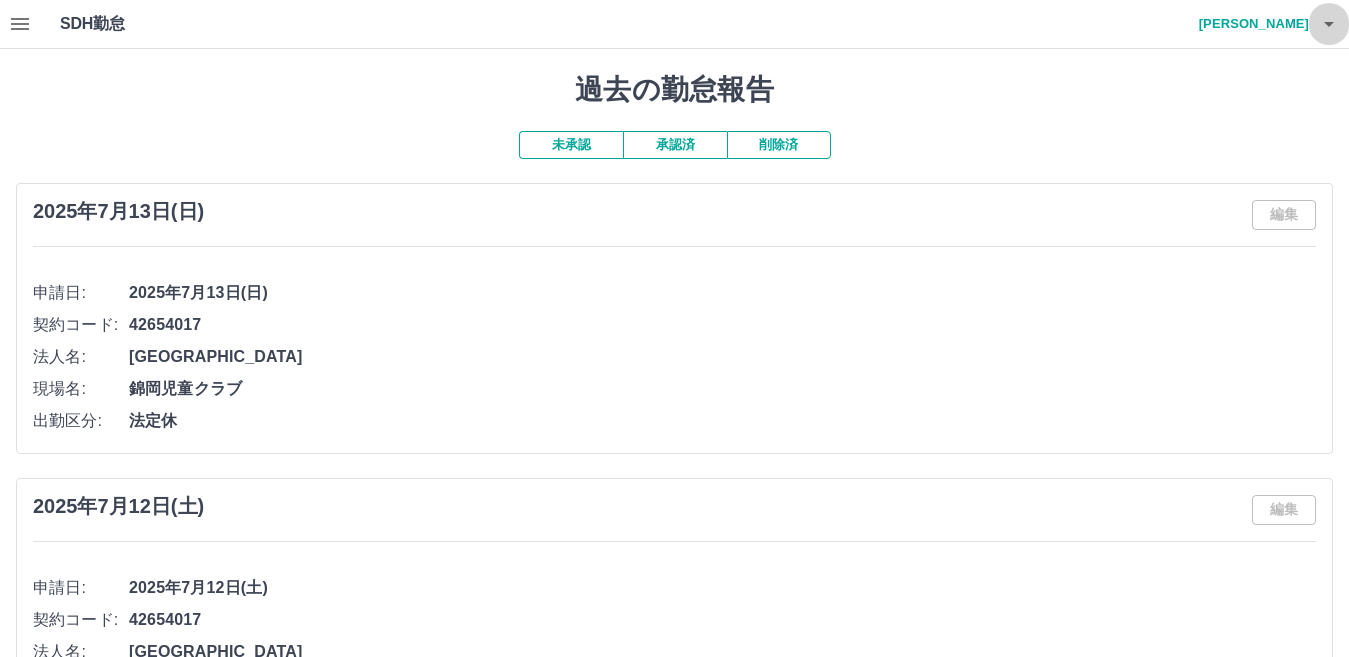 click at bounding box center [1329, 24] 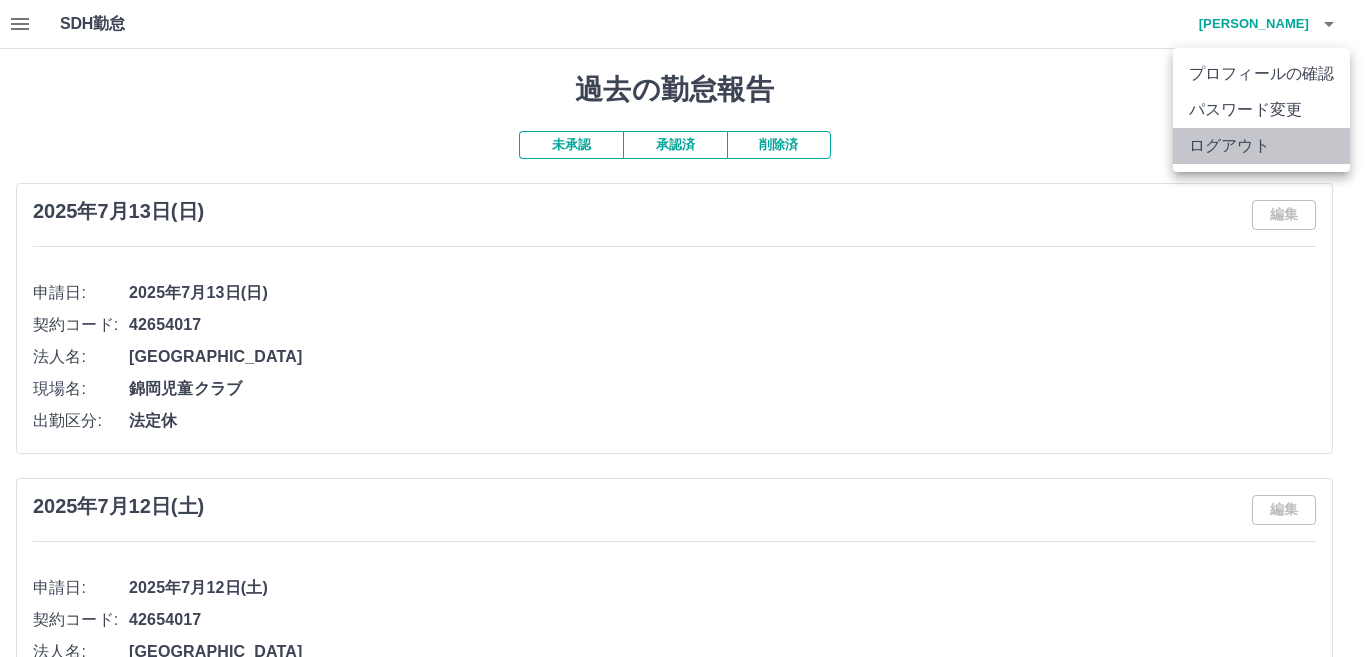 click on "ログアウト" at bounding box center (1261, 146) 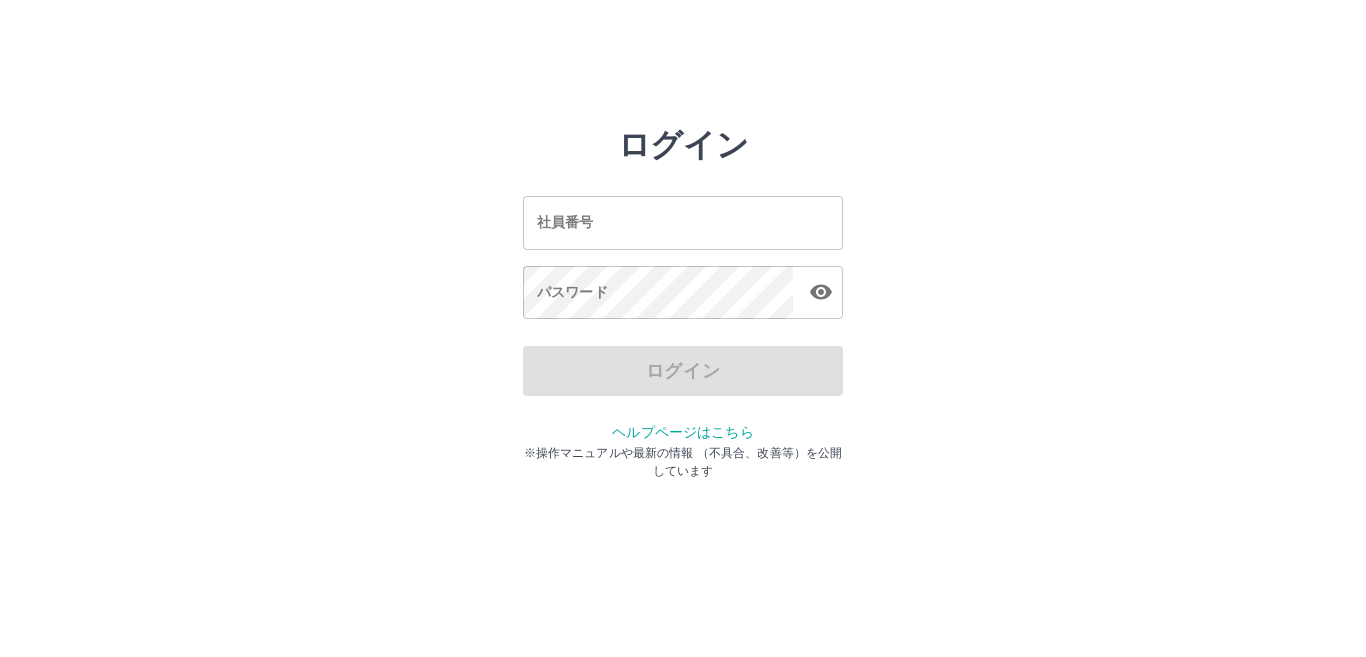 scroll, scrollTop: 0, scrollLeft: 0, axis: both 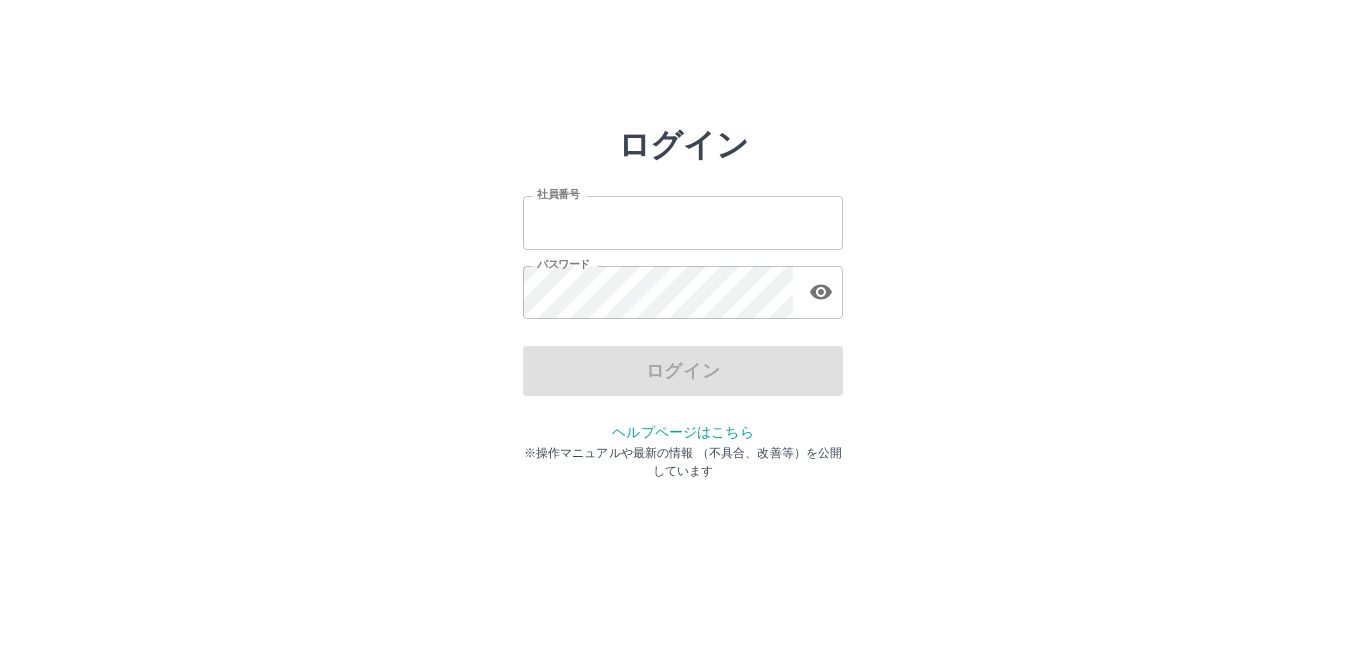 type on "*******" 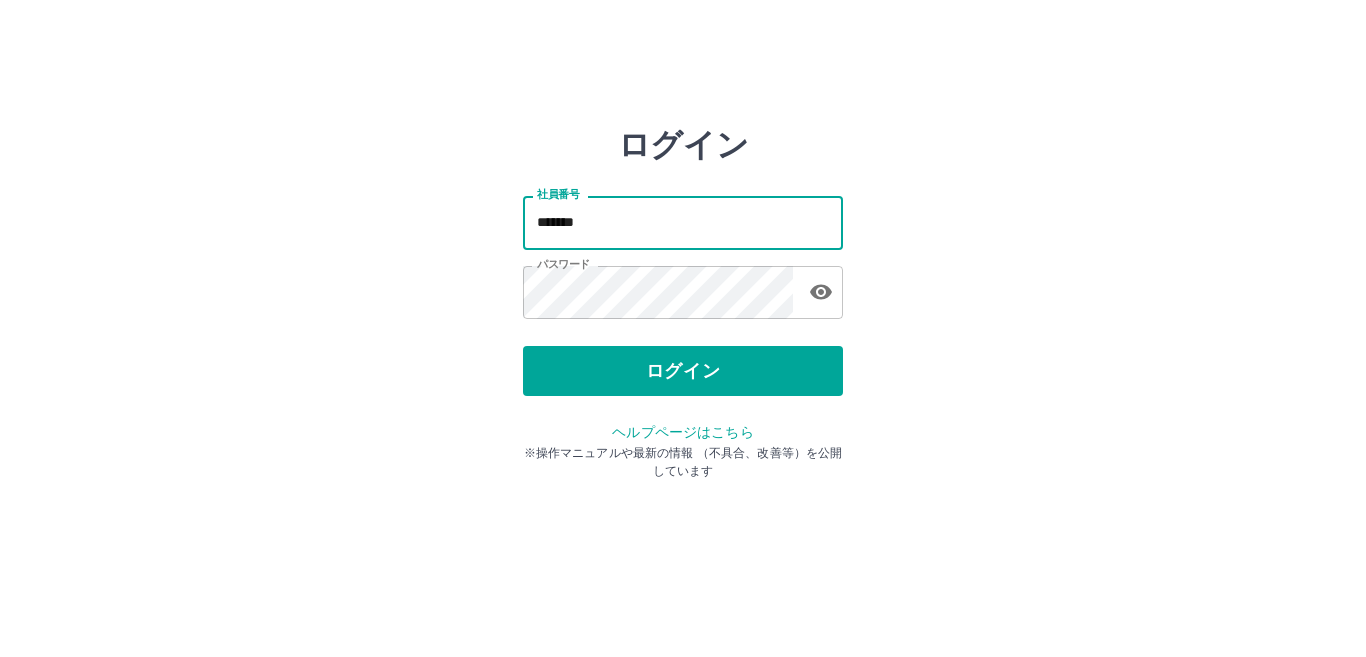 click on "*******" at bounding box center [683, 222] 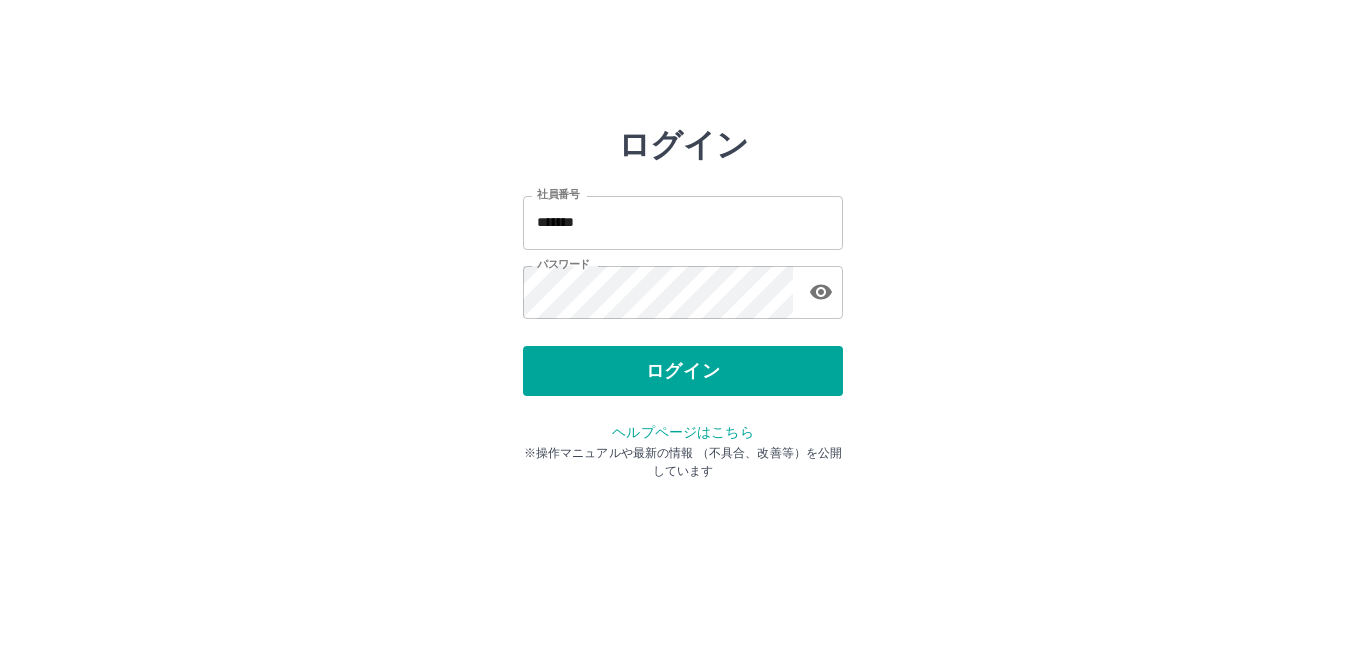 click on "ログイン 社員番号 ******* 社員番号 パスワード パスワード ログイン ヘルプページはこちら ※操作マニュアルや最新の情報 （不具合、改善等）を公開しています" at bounding box center (683, 223) 